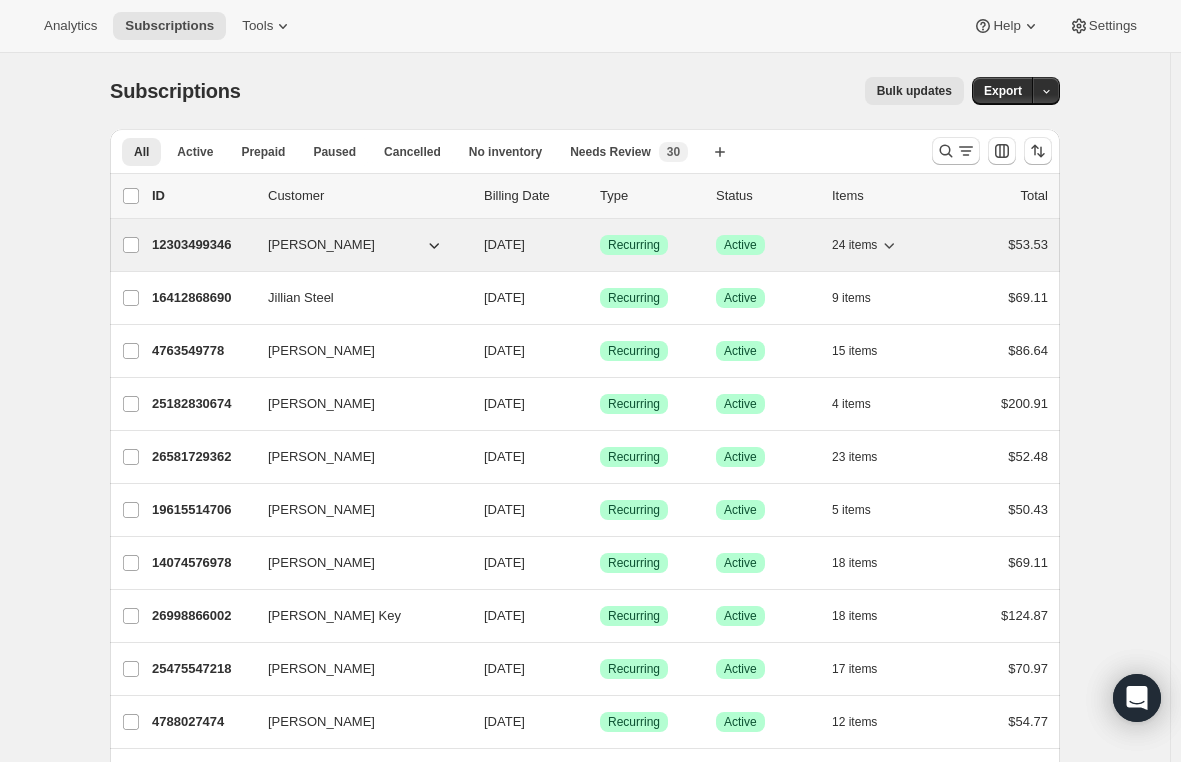 scroll, scrollTop: 0, scrollLeft: 0, axis: both 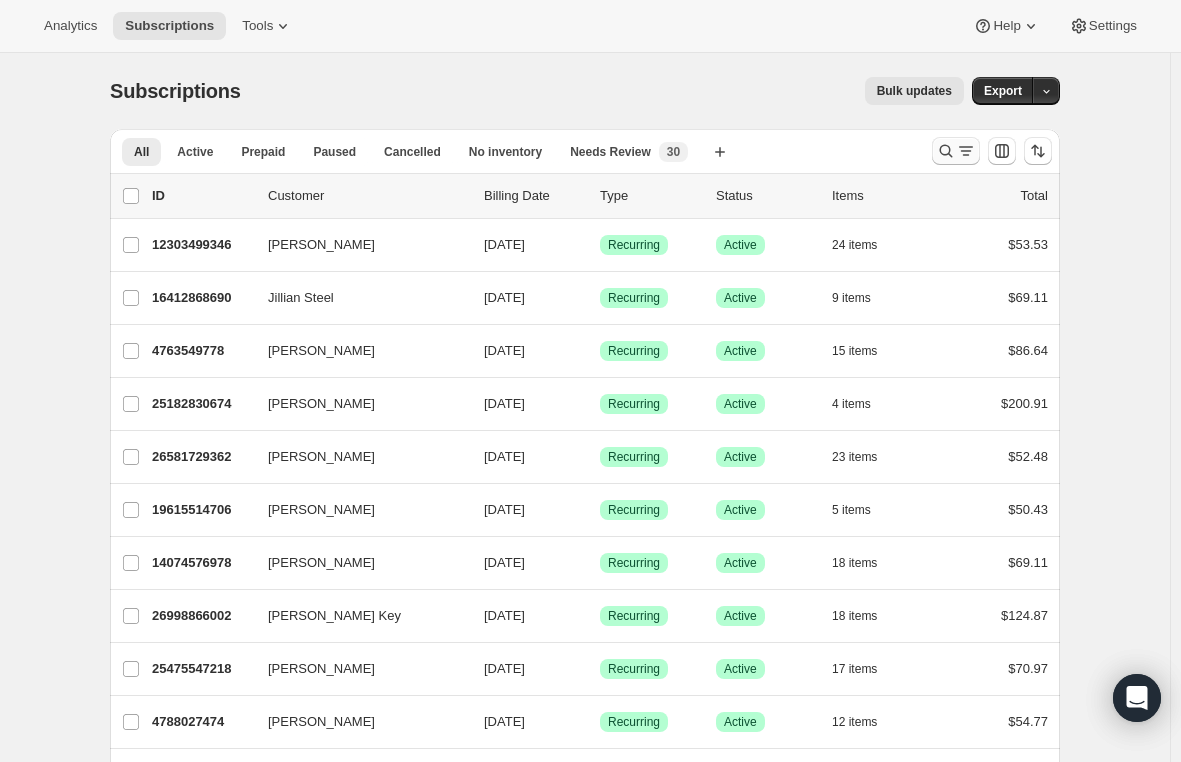 click 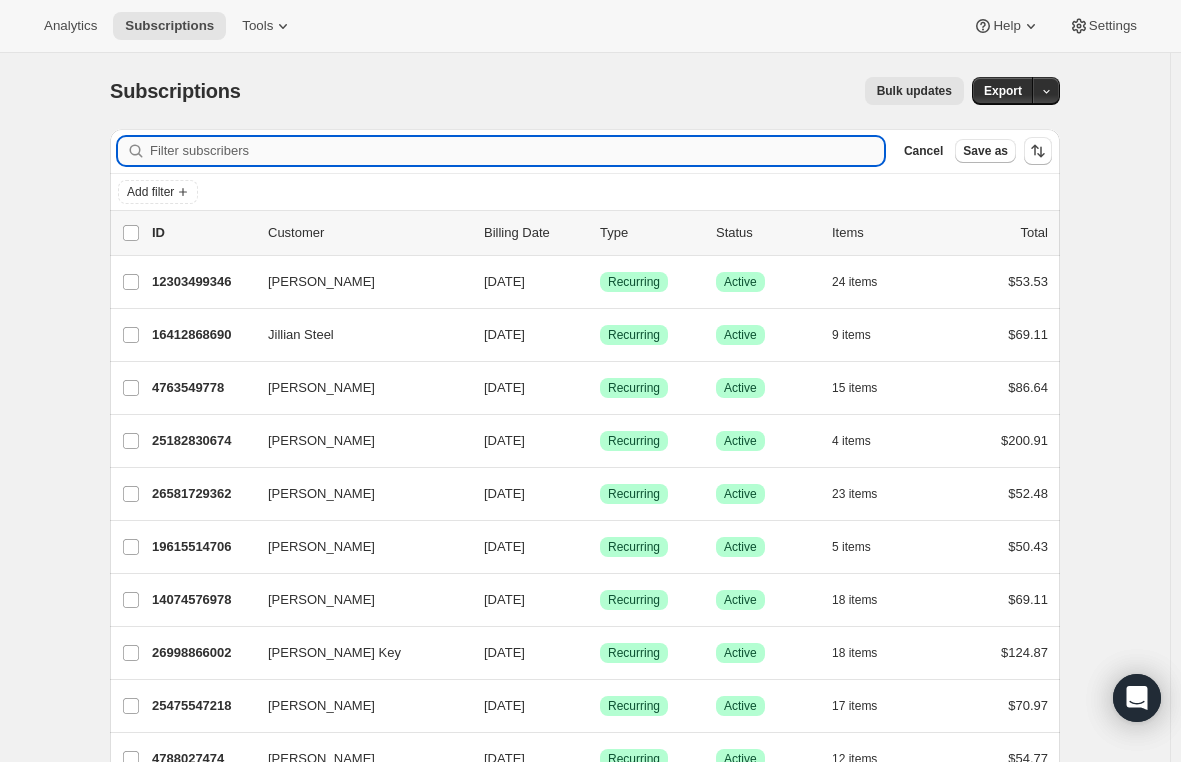 click on "Filter subscribers" at bounding box center [517, 151] 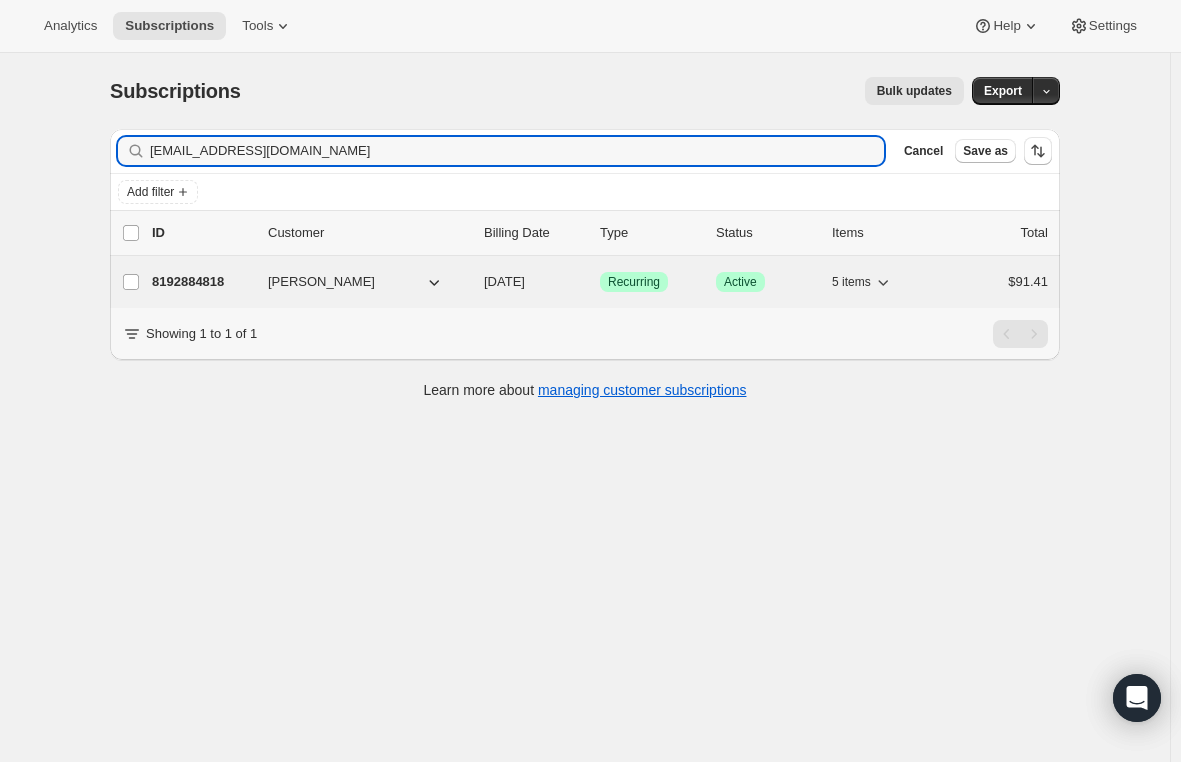 type on "xregina_yangx@yahoo.com" 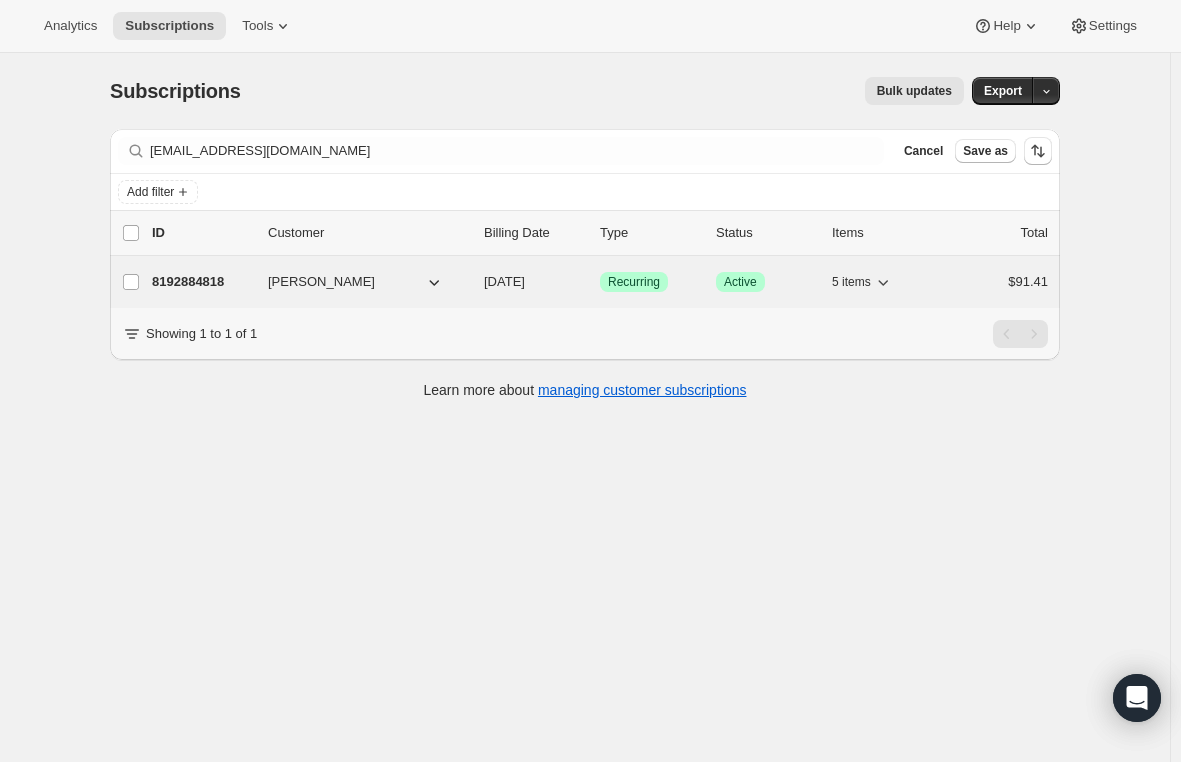 click on "8192884818" at bounding box center [202, 282] 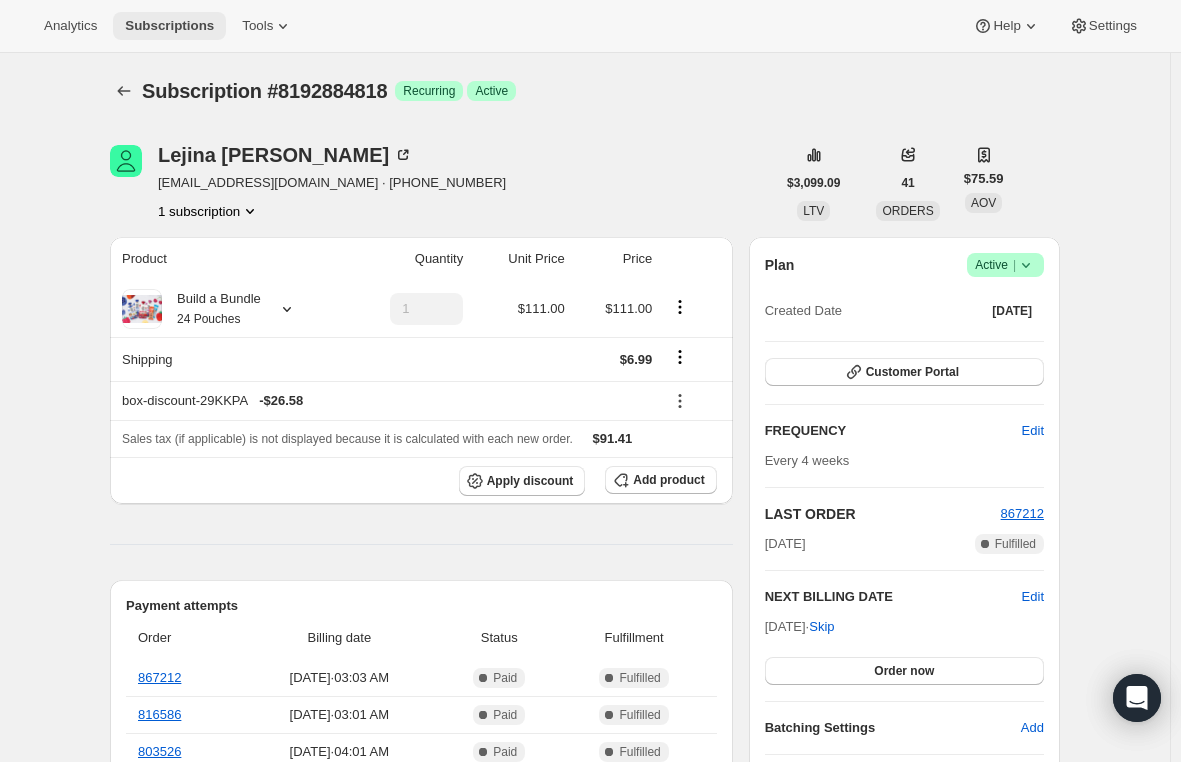click on "Subscriptions" at bounding box center (169, 26) 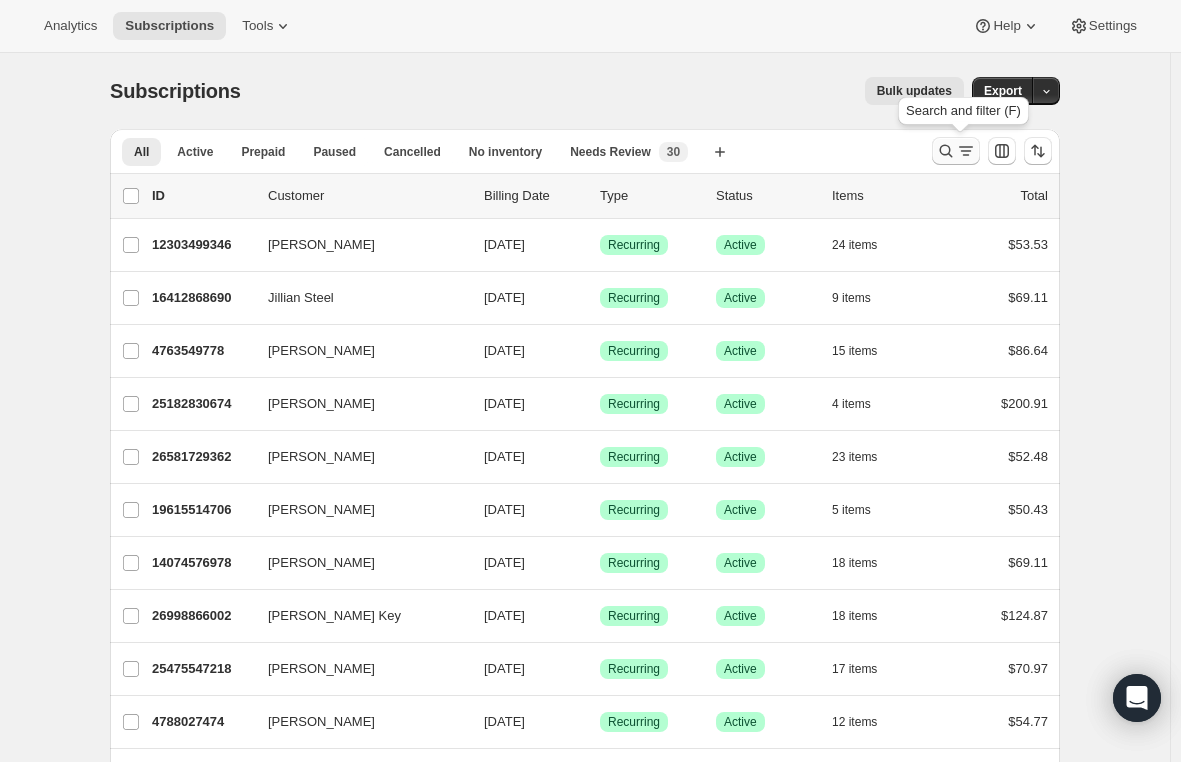 click 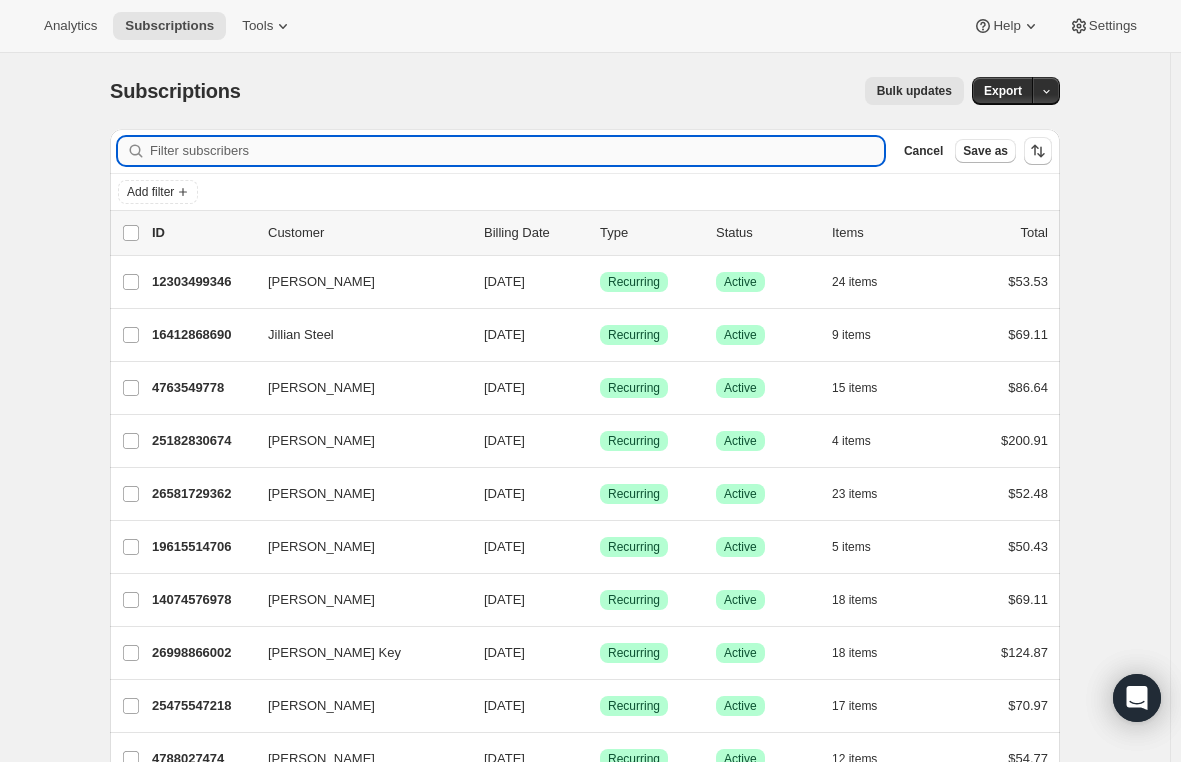 click on "Filter subscribers" at bounding box center [517, 151] 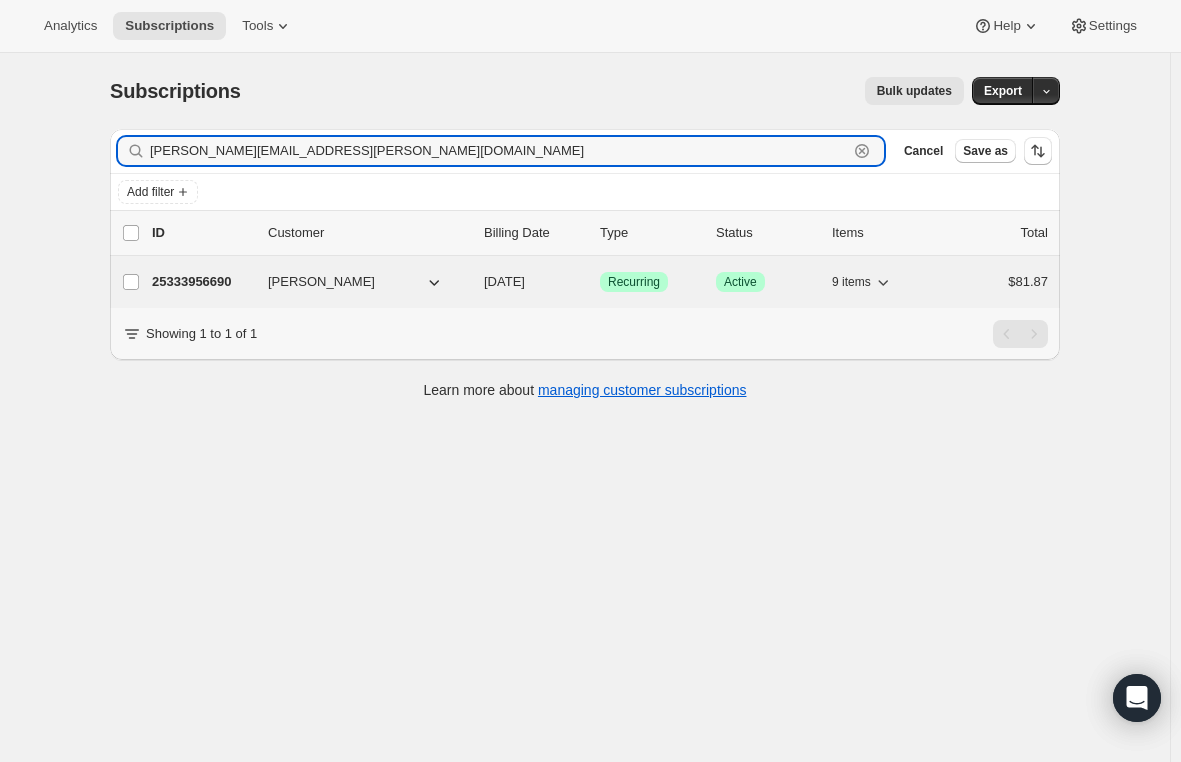 type on "tiffany.nylin@yahoo.com" 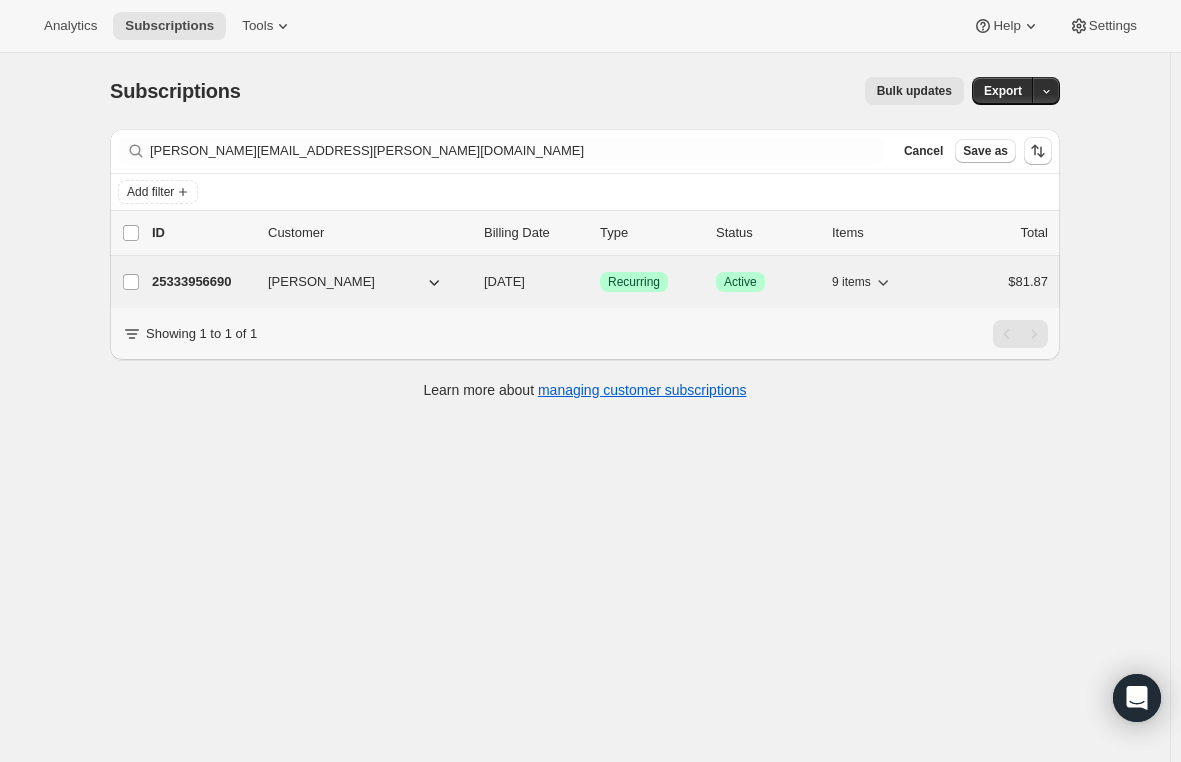 click on "25333956690" at bounding box center (202, 282) 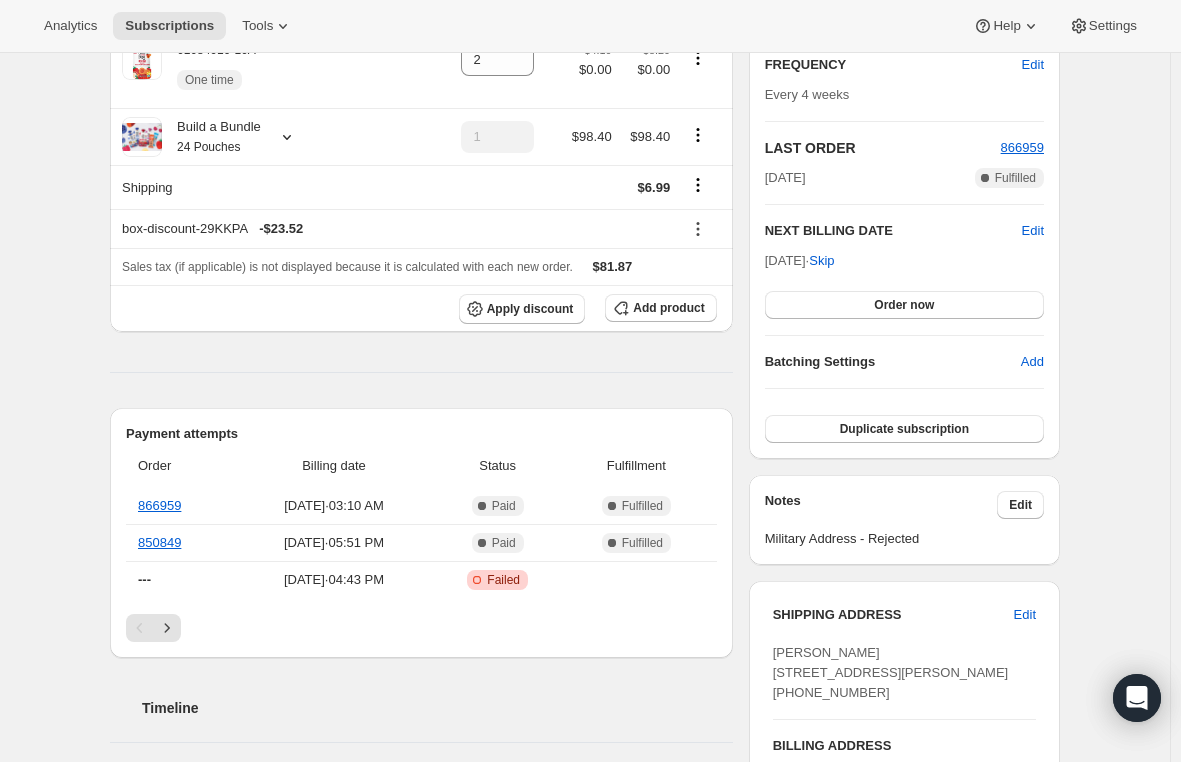 scroll, scrollTop: 300, scrollLeft: 0, axis: vertical 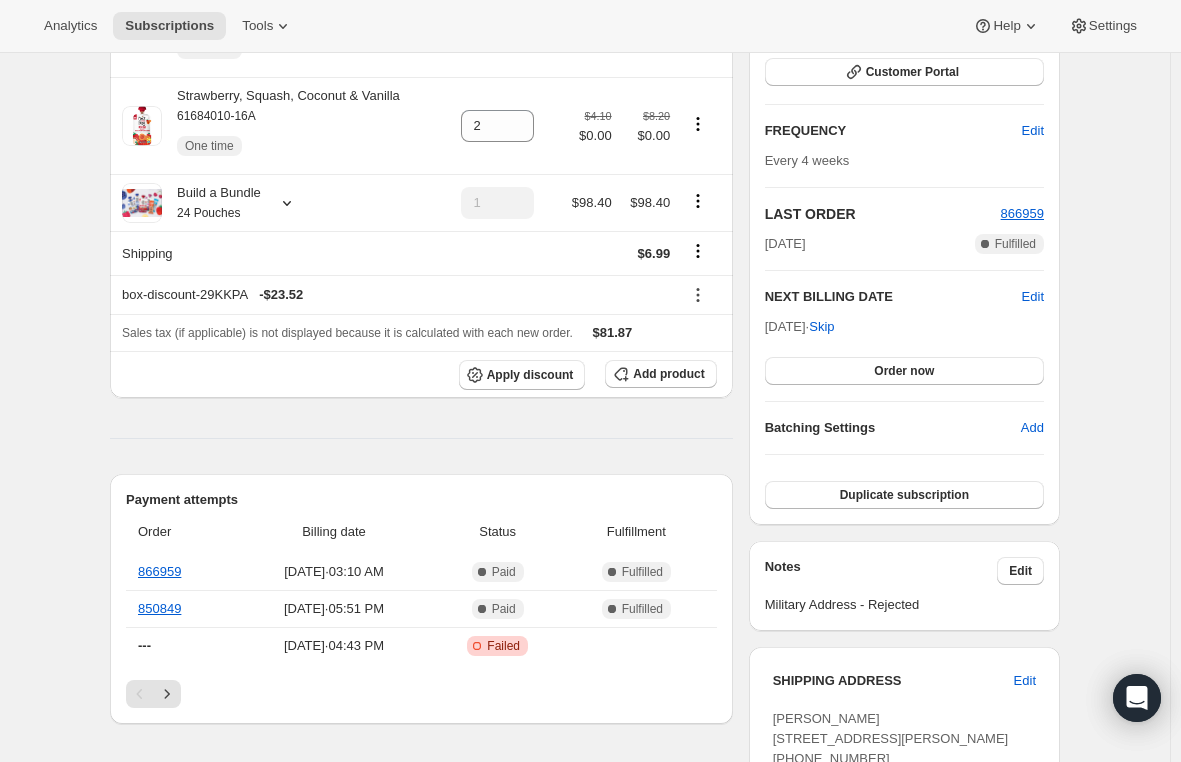 click on "Product Quantity Unit Price Price Pear & Blueberry Baby Oatmeal Blend 61722010-16A One time 2 $4.10 $0.00 $8.20 $0.00 Strawberry, Squash, Coconut & Vanilla 61684010-16A One time 2 $4.10 $0.00 $8.20 $0.00 Build a Bundle 24 Pouches 1 $98.40 $98.40 Shipping $6.99 box-discount-29KKPA   - $23.52 Sales tax (if applicable) is not displayed because it is calculated with each new order.   $81.87 Apply discount Add product Payment attempts Order Billing date Status Fulfillment 866959 Jul 4, 2025  ·  03:10 AM  Complete Paid  Complete Fulfilled 850849 Jun 6, 2025  ·  05:51 PM  Complete Paid  Complete Fulfilled --- Jun 6, 2025  ·  04:43 PM Critical Incomplete Failed Timeline Jul 11, 2025 Shipping rate updated from  5.99 USD  to  6.99 USD  via  Awtomic application .  View bulk process 10:07 AM Jul 4, 2025 Order processed successfully.  View order 03:10 AM Strawberry Banana Swirl Dairy-Free Smoothie 61648010-16A (one-time) removed from subscription via Awtomic application.  03:11 AM Jul 3, 2025 Awtomic application ." at bounding box center (421, 1130) 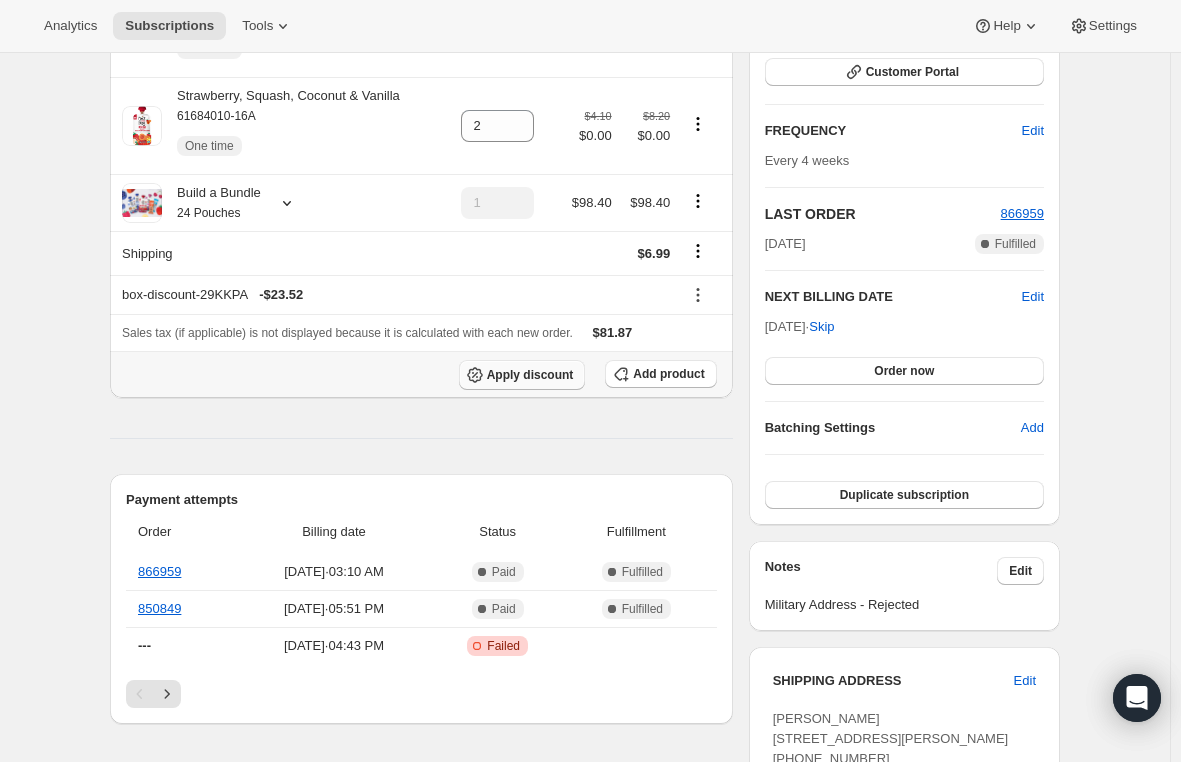 click on "Apply discount" at bounding box center (530, 375) 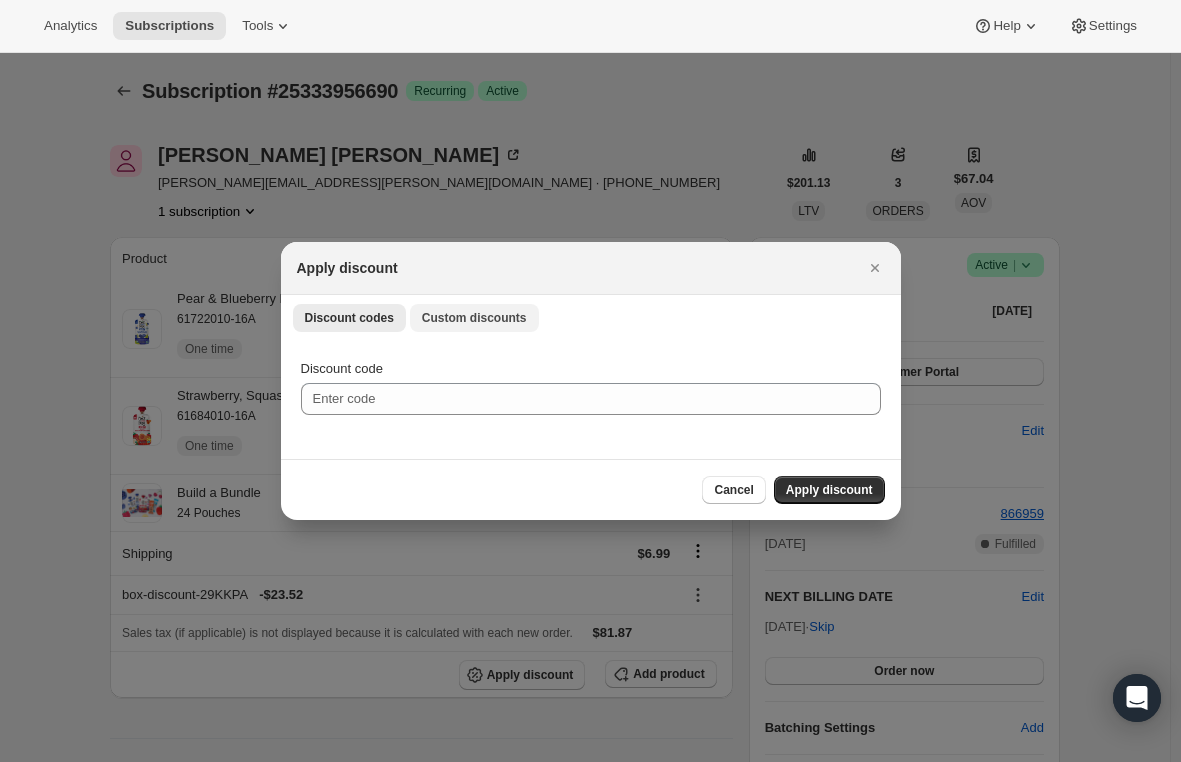 scroll, scrollTop: 300, scrollLeft: 0, axis: vertical 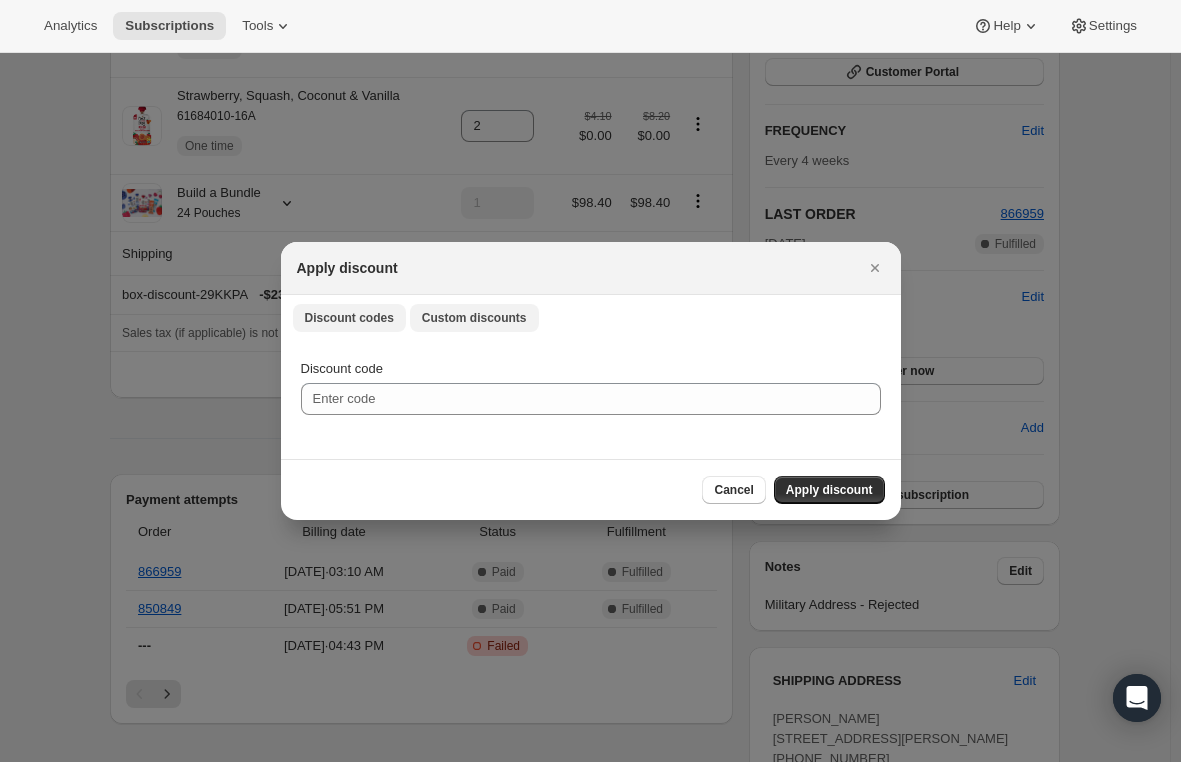click on "Custom discounts" at bounding box center (474, 318) 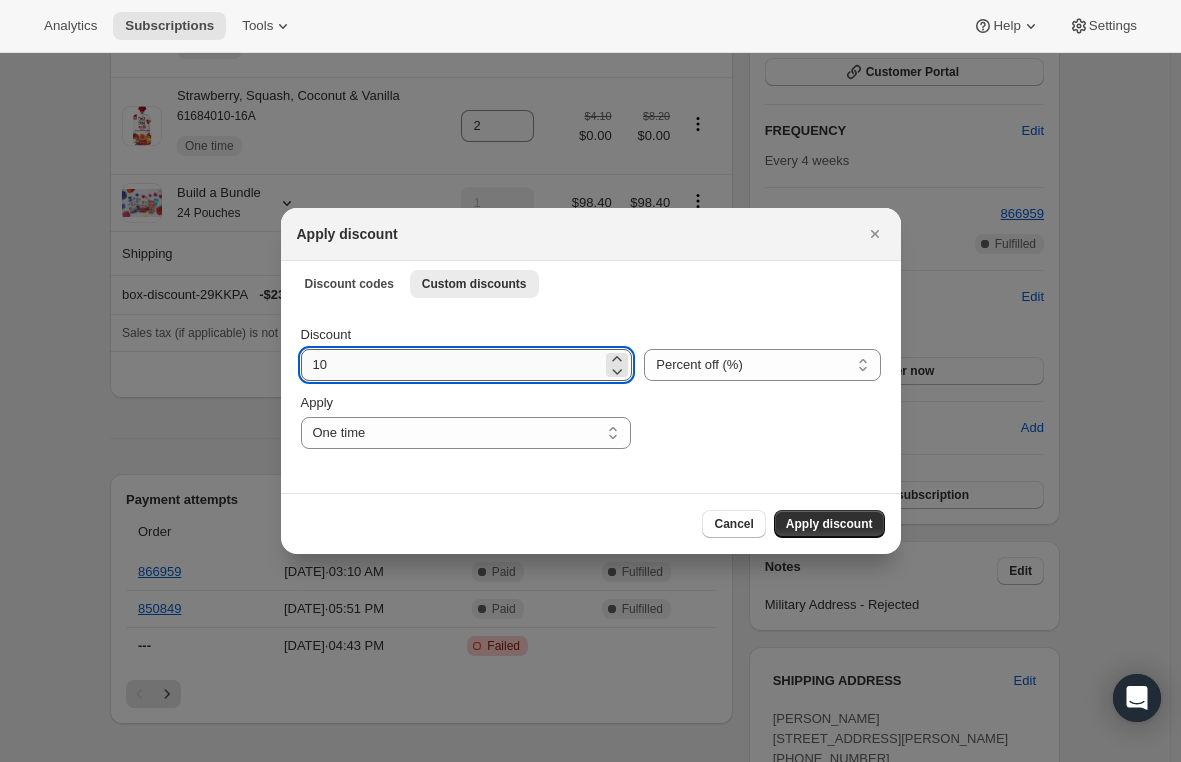 click on "10" at bounding box center (452, 365) 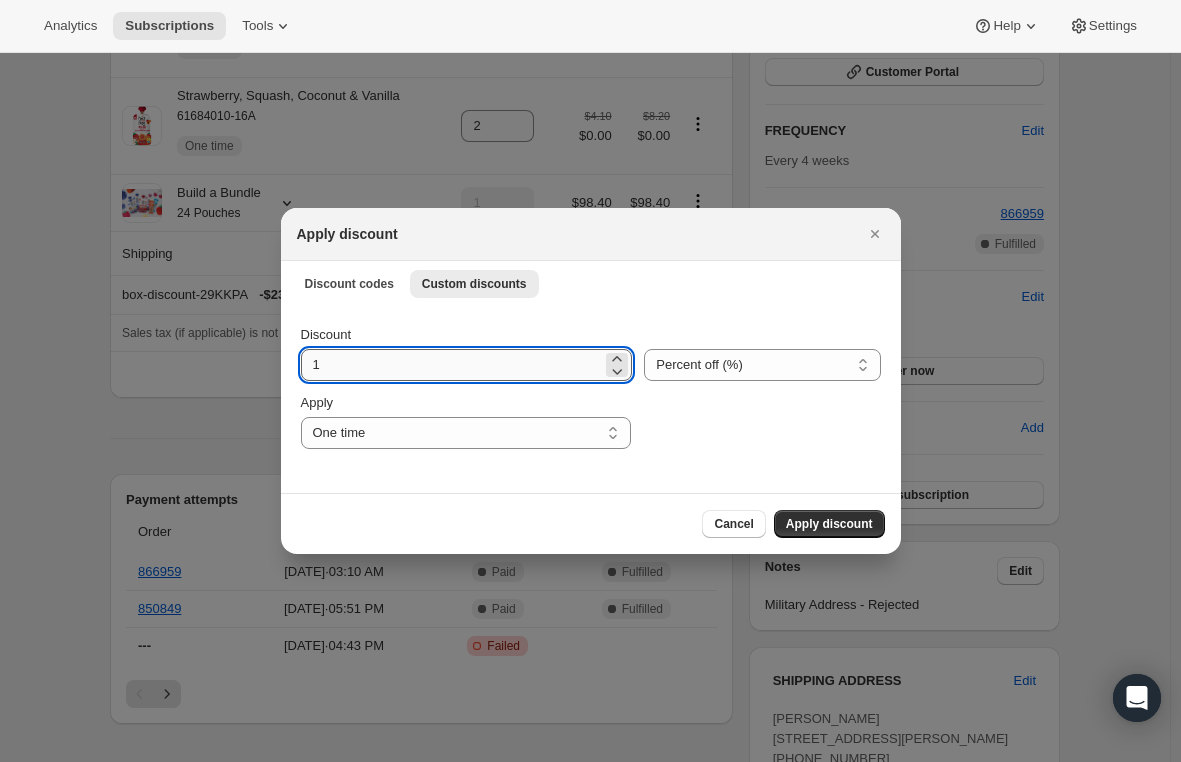type on "15" 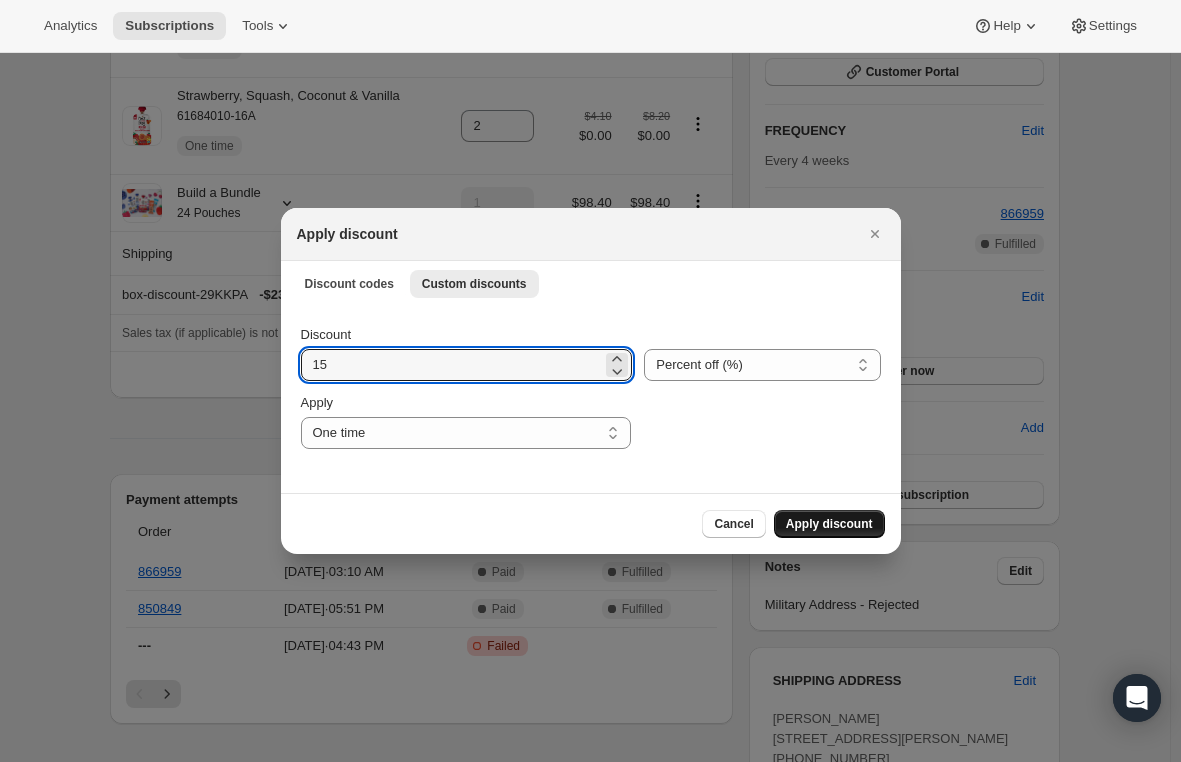 click on "Apply discount" at bounding box center [829, 524] 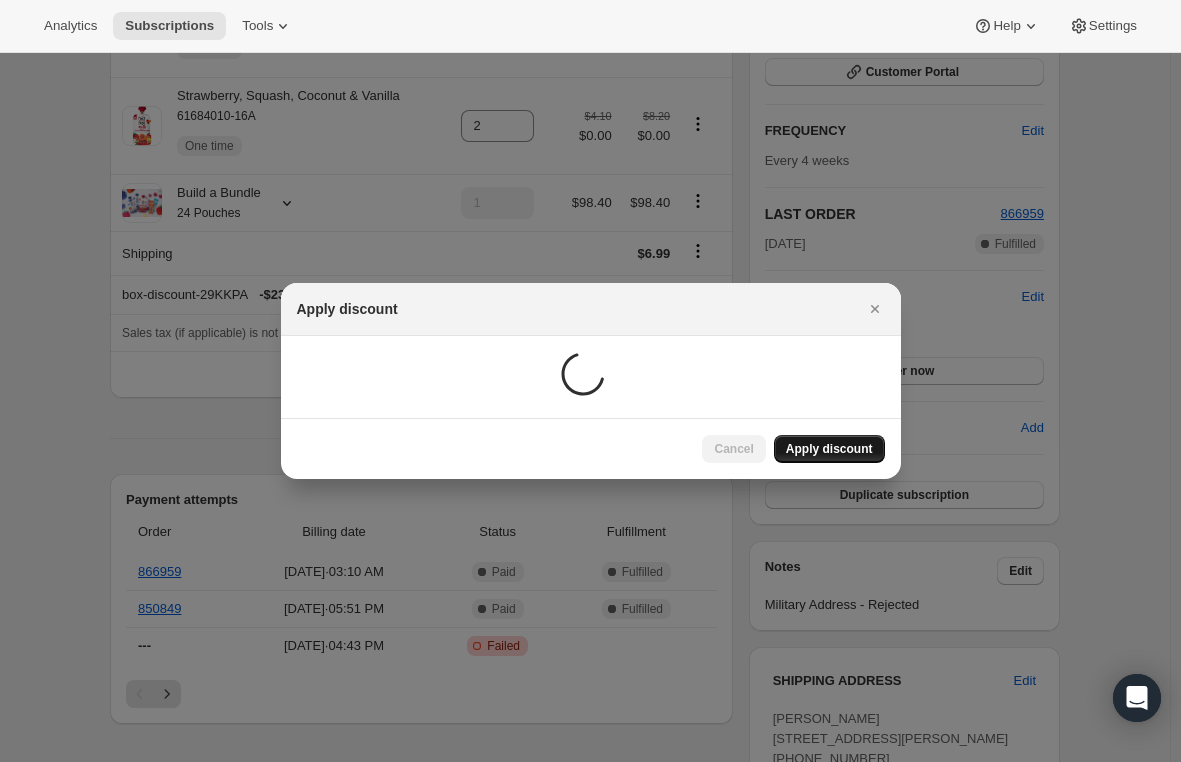 scroll, scrollTop: 142, scrollLeft: 0, axis: vertical 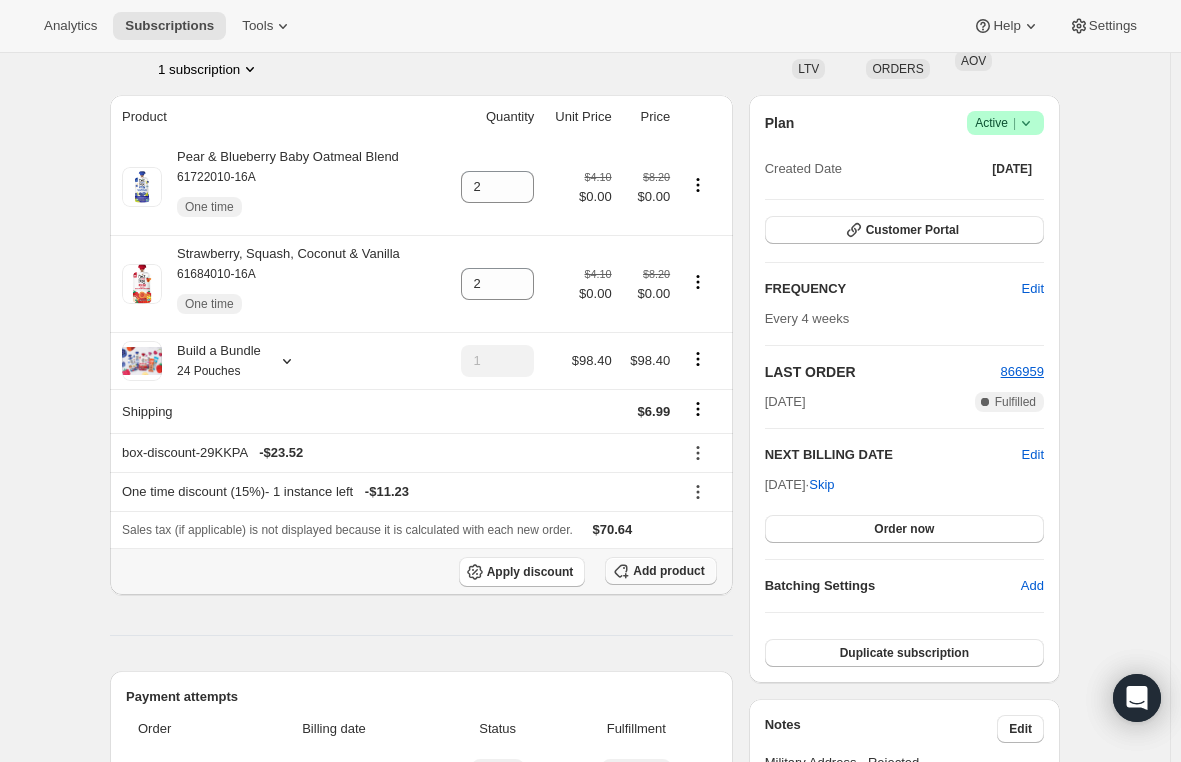 click on "Add product" at bounding box center (668, 571) 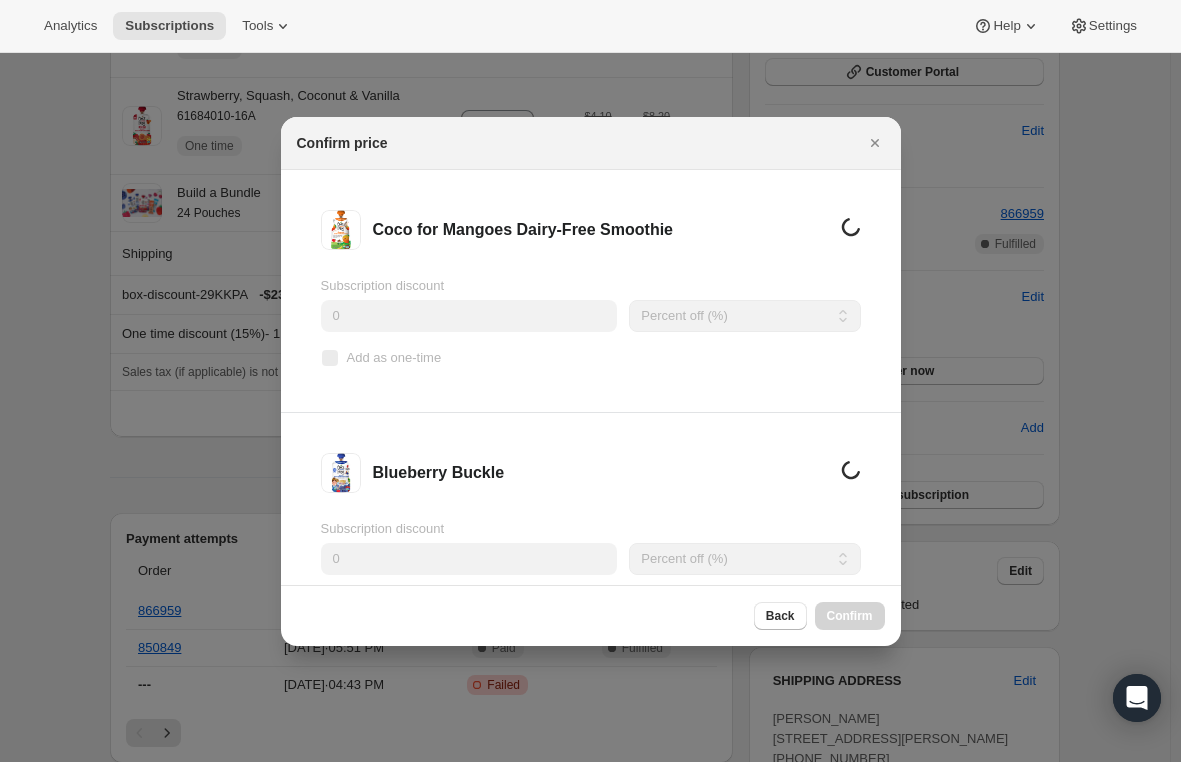 scroll, scrollTop: 142, scrollLeft: 0, axis: vertical 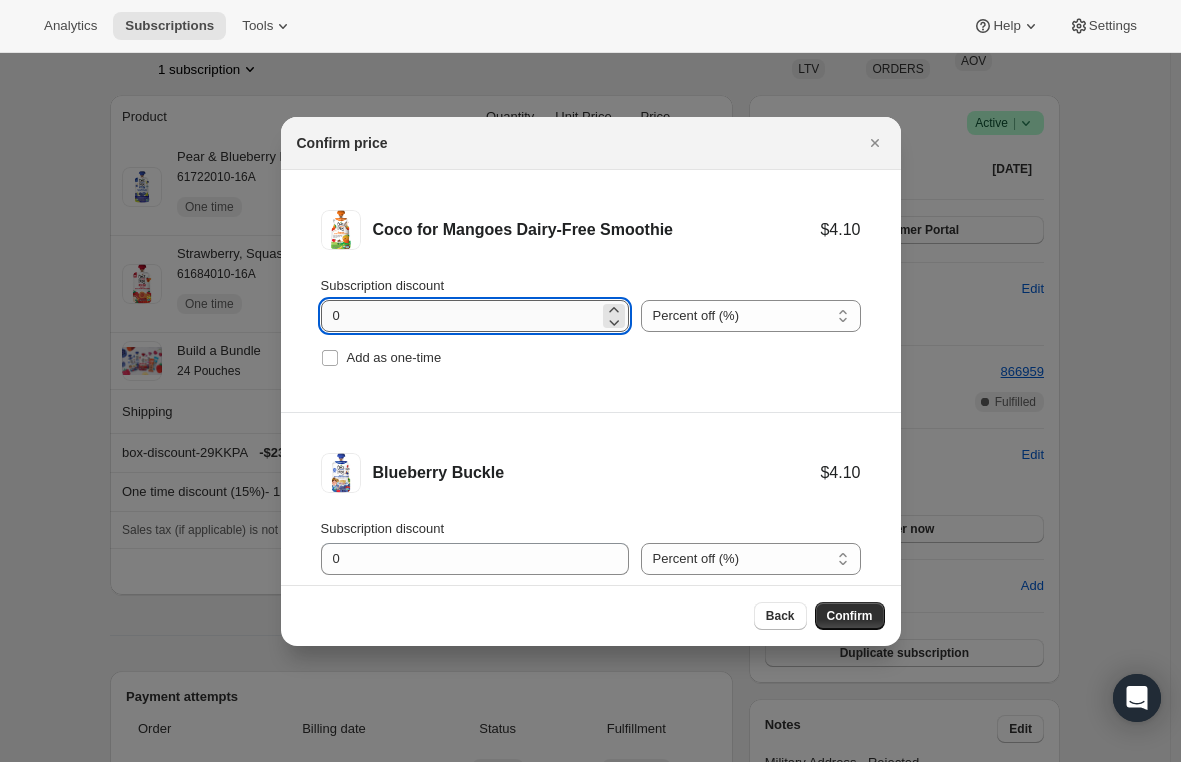 click on "0" at bounding box center [460, 316] 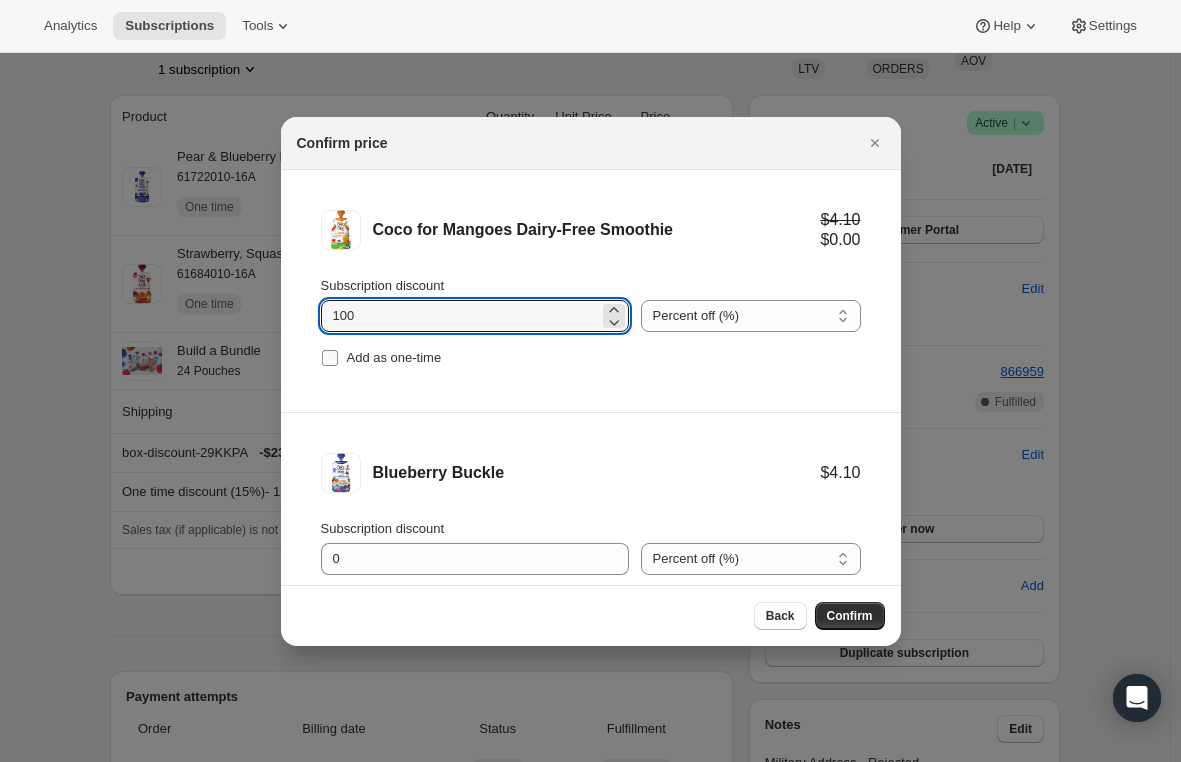 type on "100" 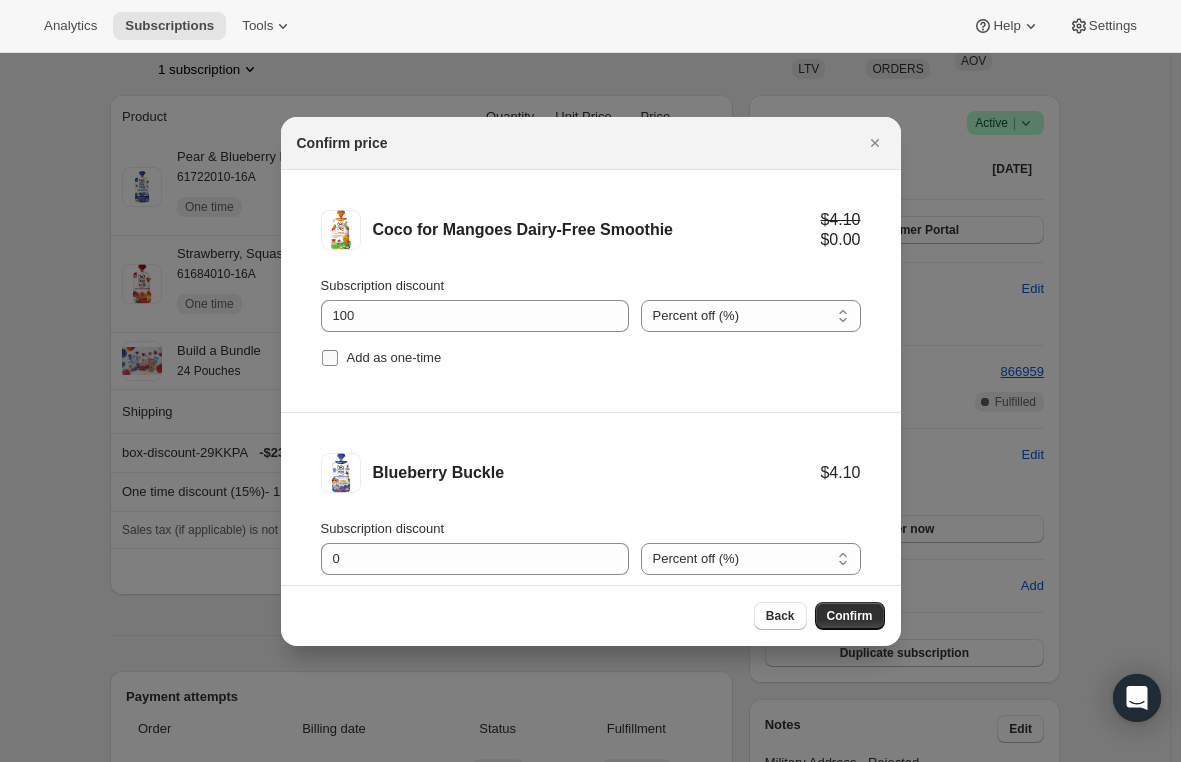 click on "Add as one-time" at bounding box center [330, 358] 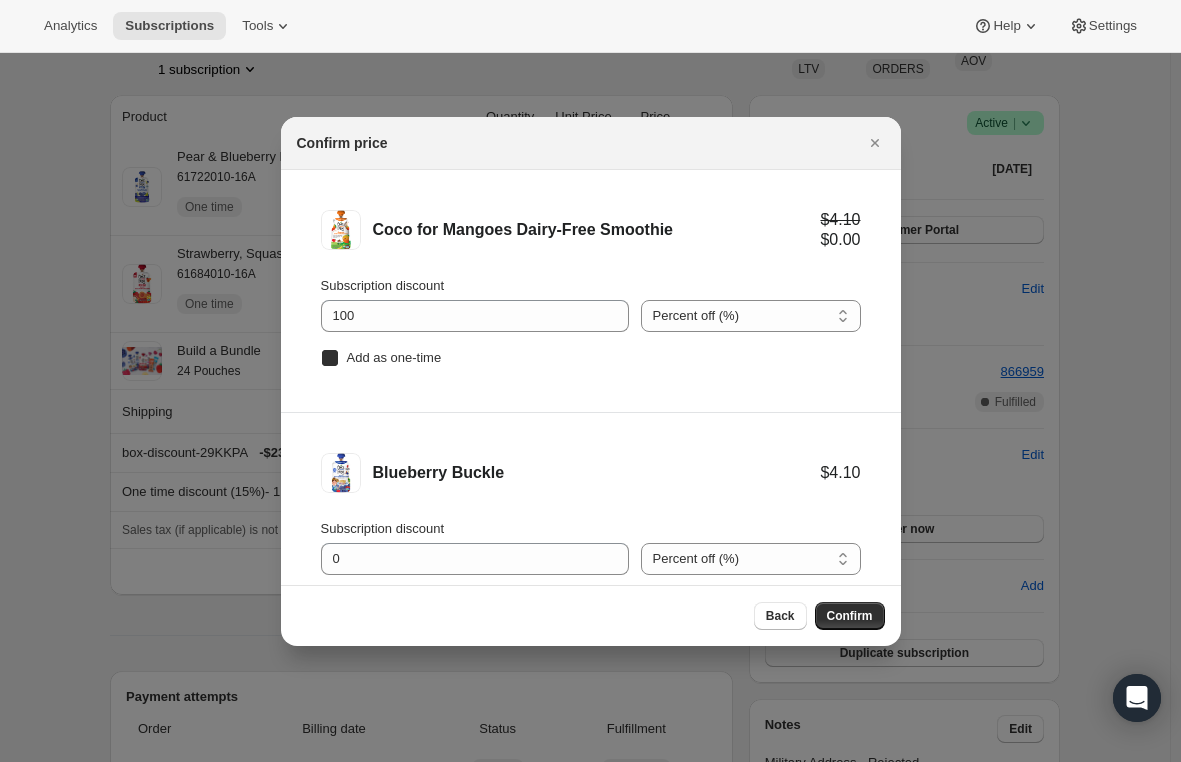 checkbox on "true" 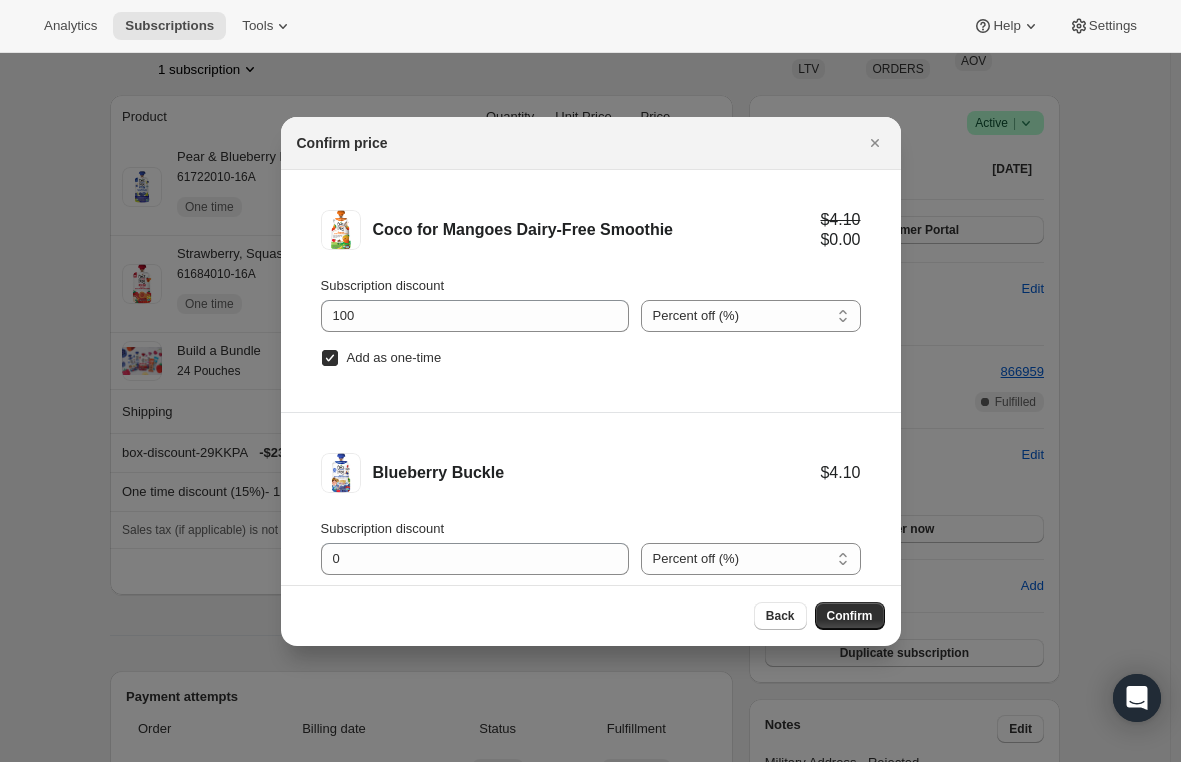 scroll, scrollTop: 100, scrollLeft: 0, axis: vertical 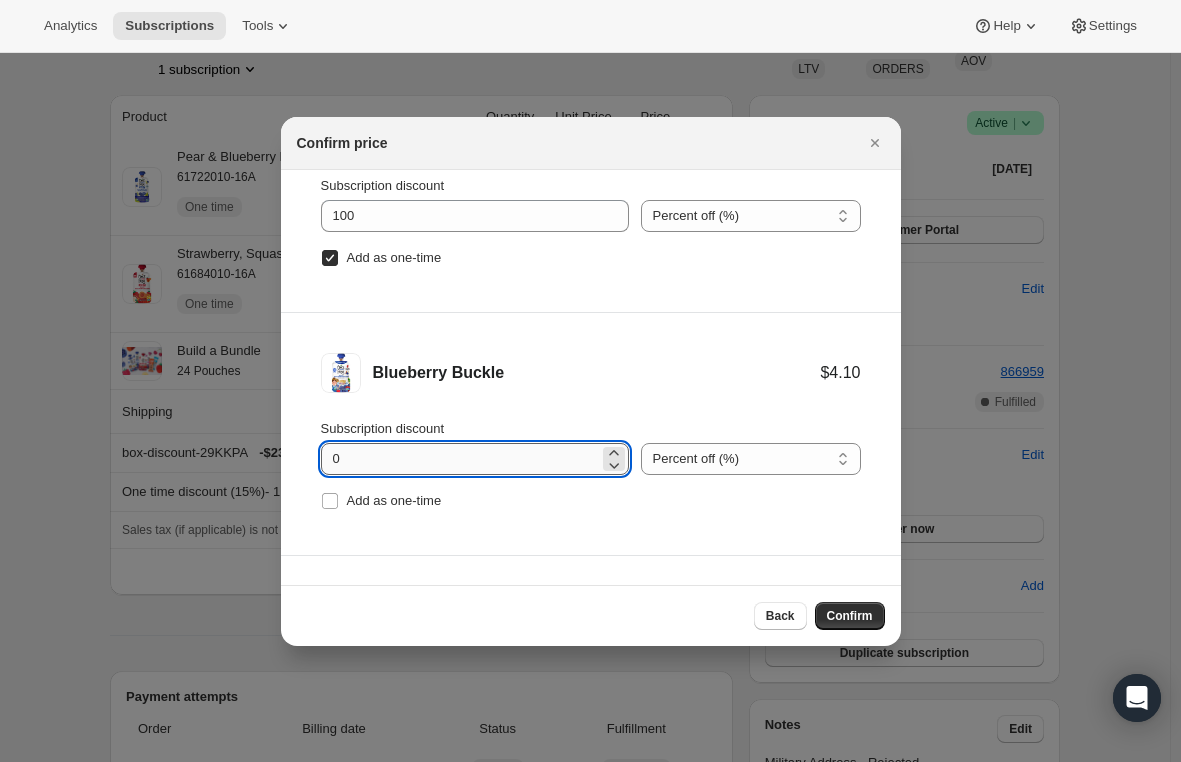 click on "0" at bounding box center (460, 459) 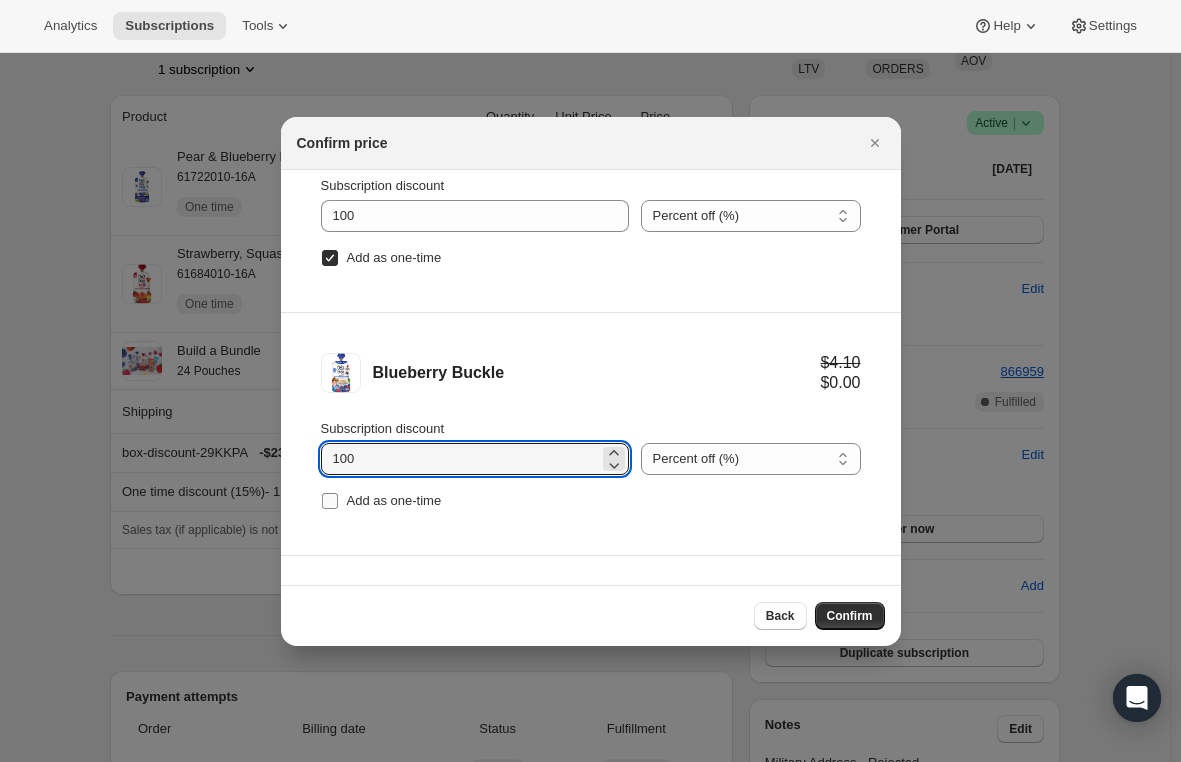 type on "100" 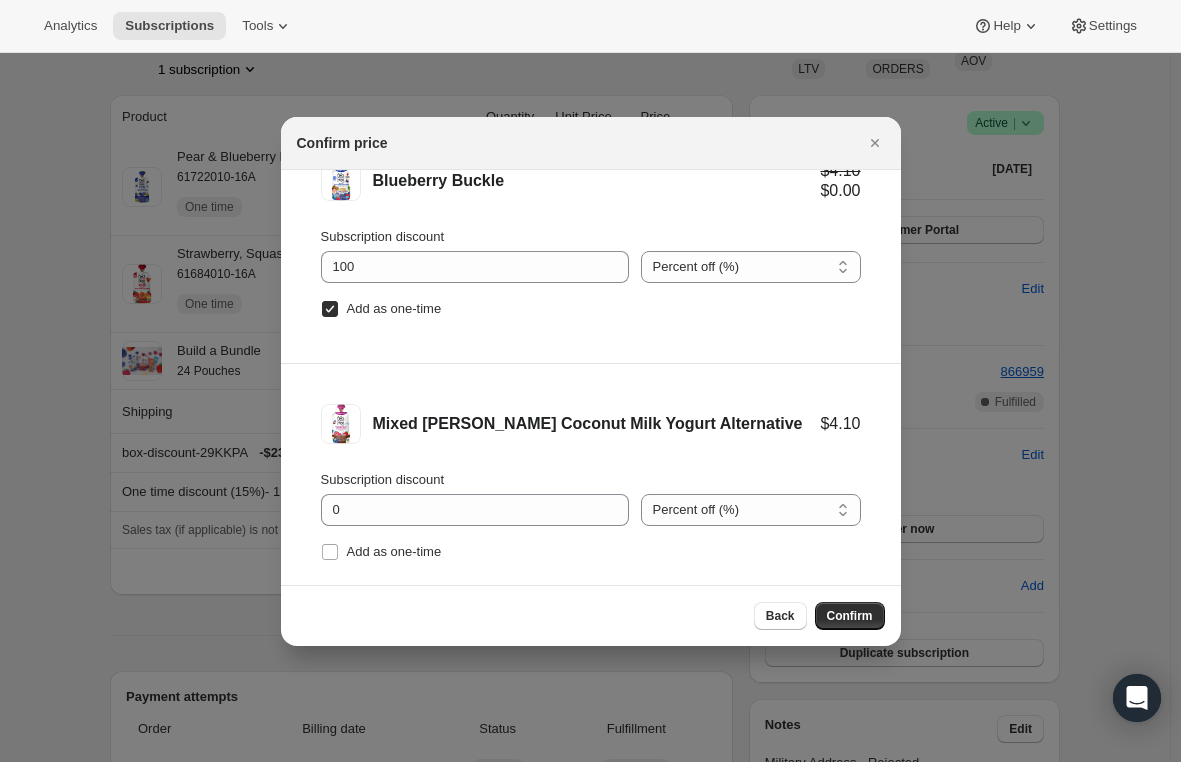 scroll, scrollTop: 300, scrollLeft: 0, axis: vertical 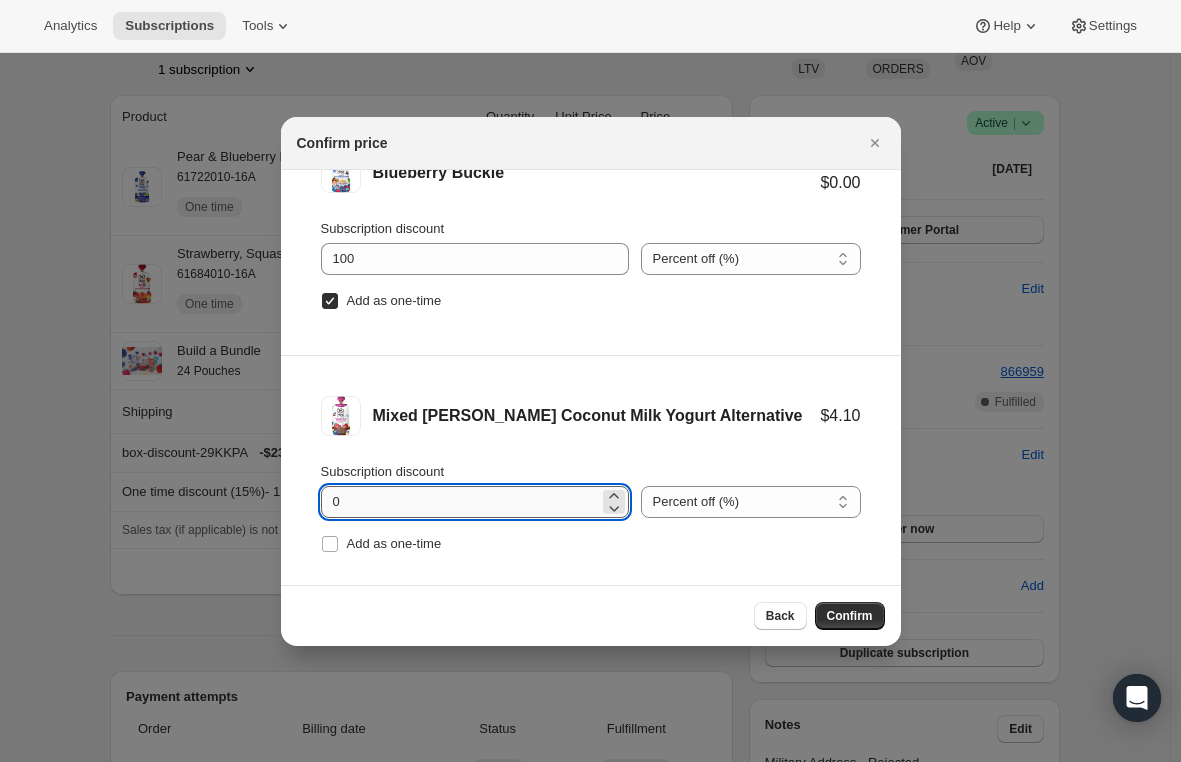 click on "0" at bounding box center [460, 502] 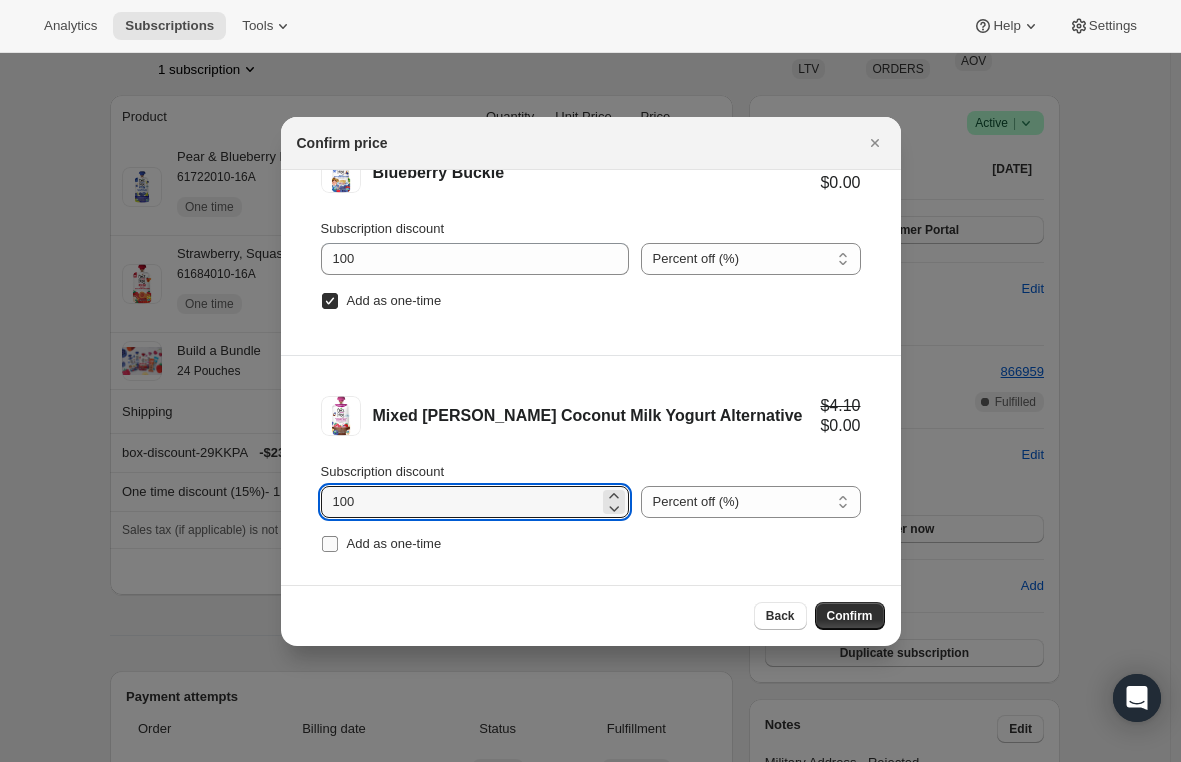 type on "100" 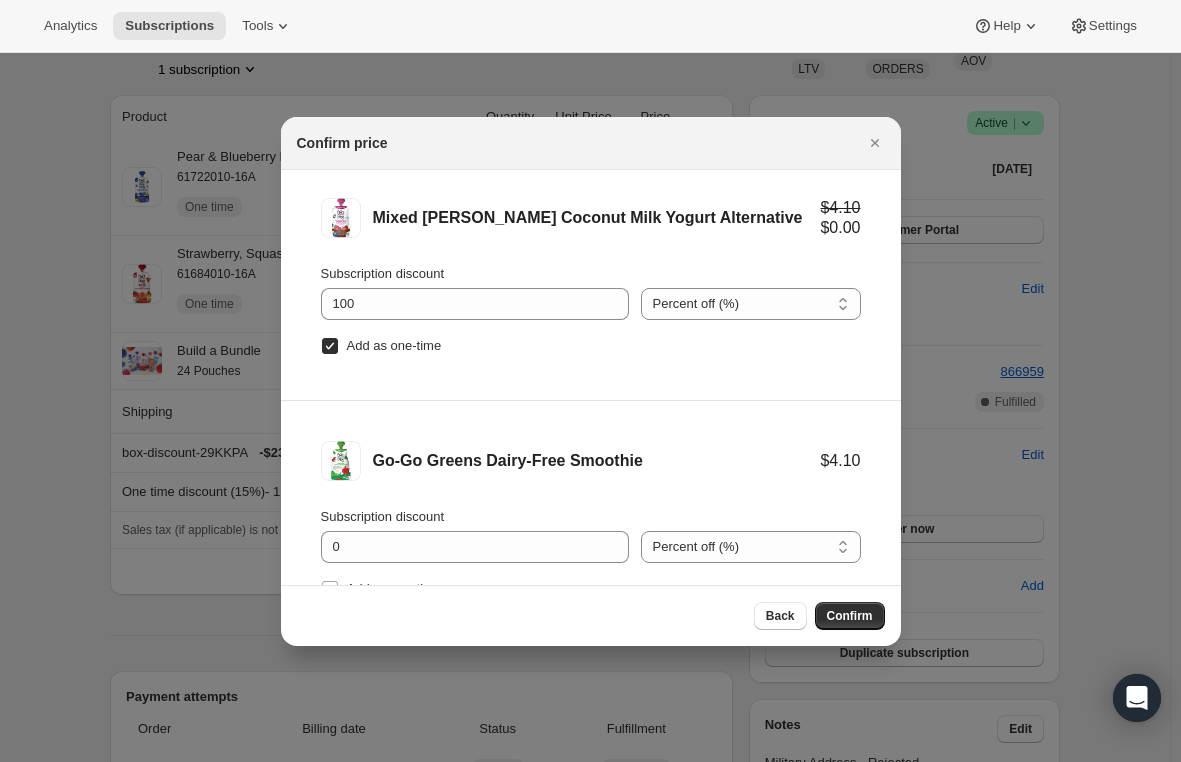 scroll, scrollTop: 500, scrollLeft: 0, axis: vertical 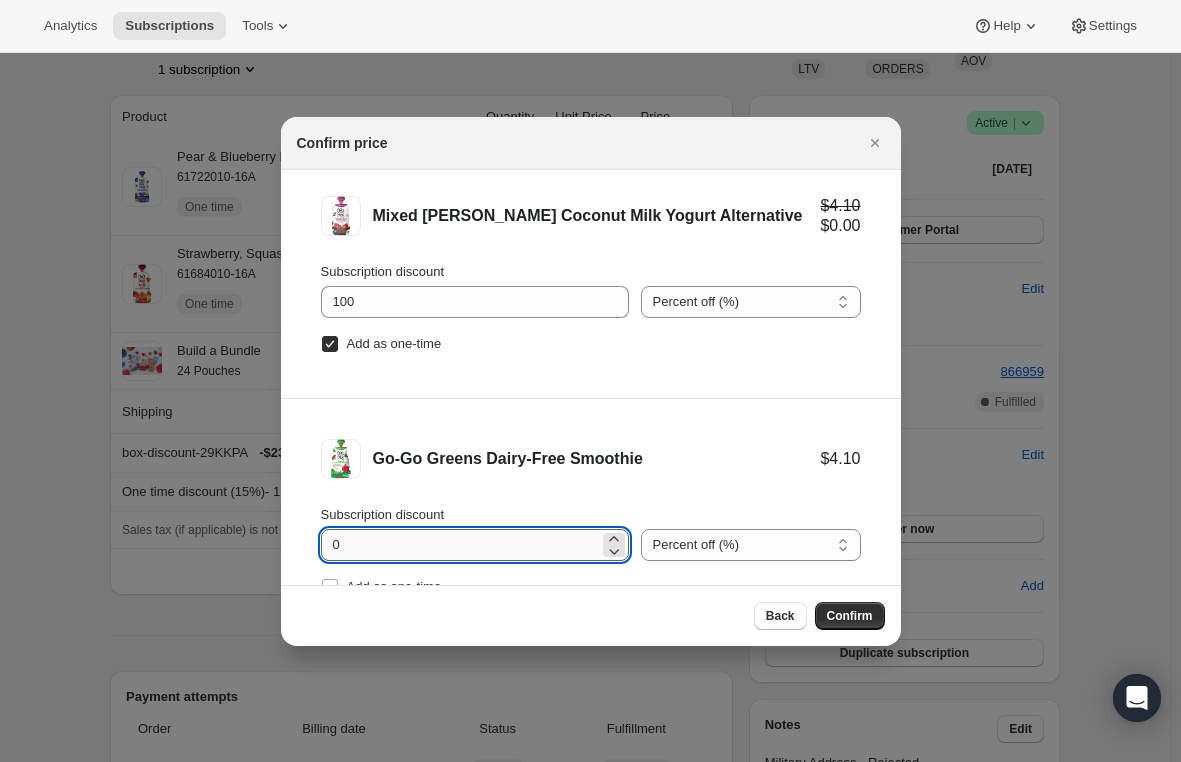 click on "0" at bounding box center [460, 545] 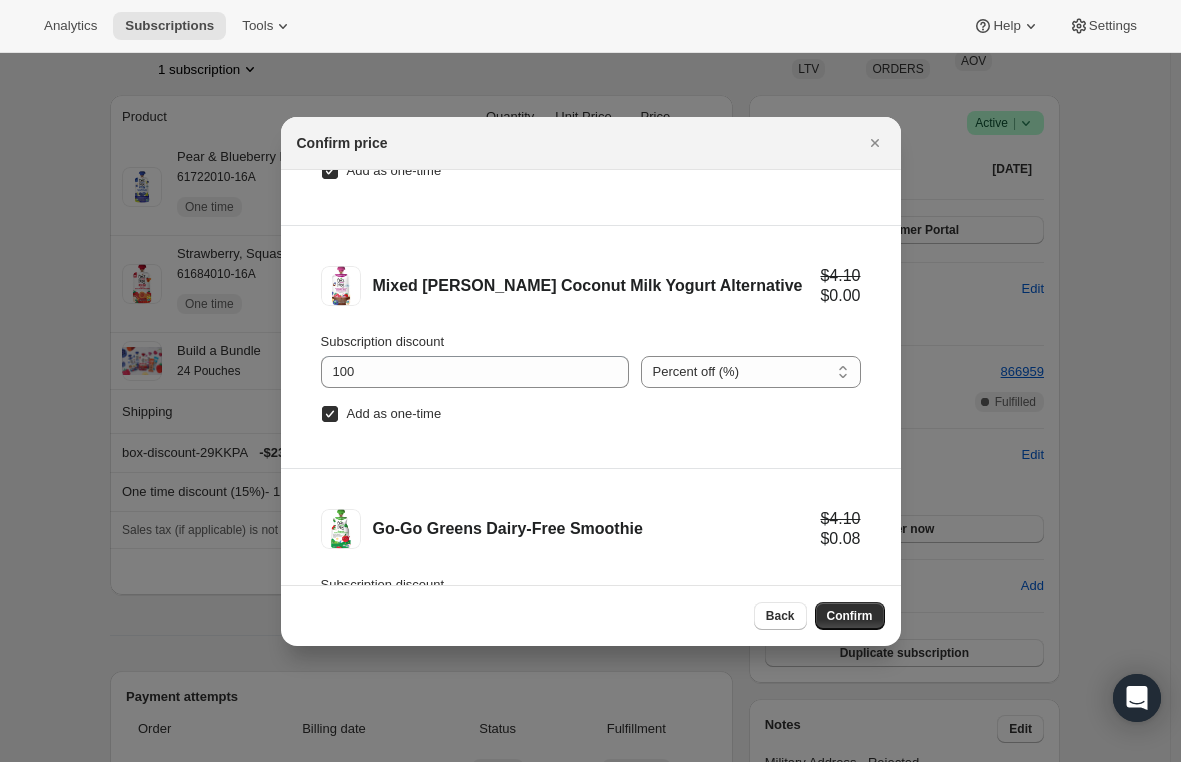 scroll, scrollTop: 569, scrollLeft: 0, axis: vertical 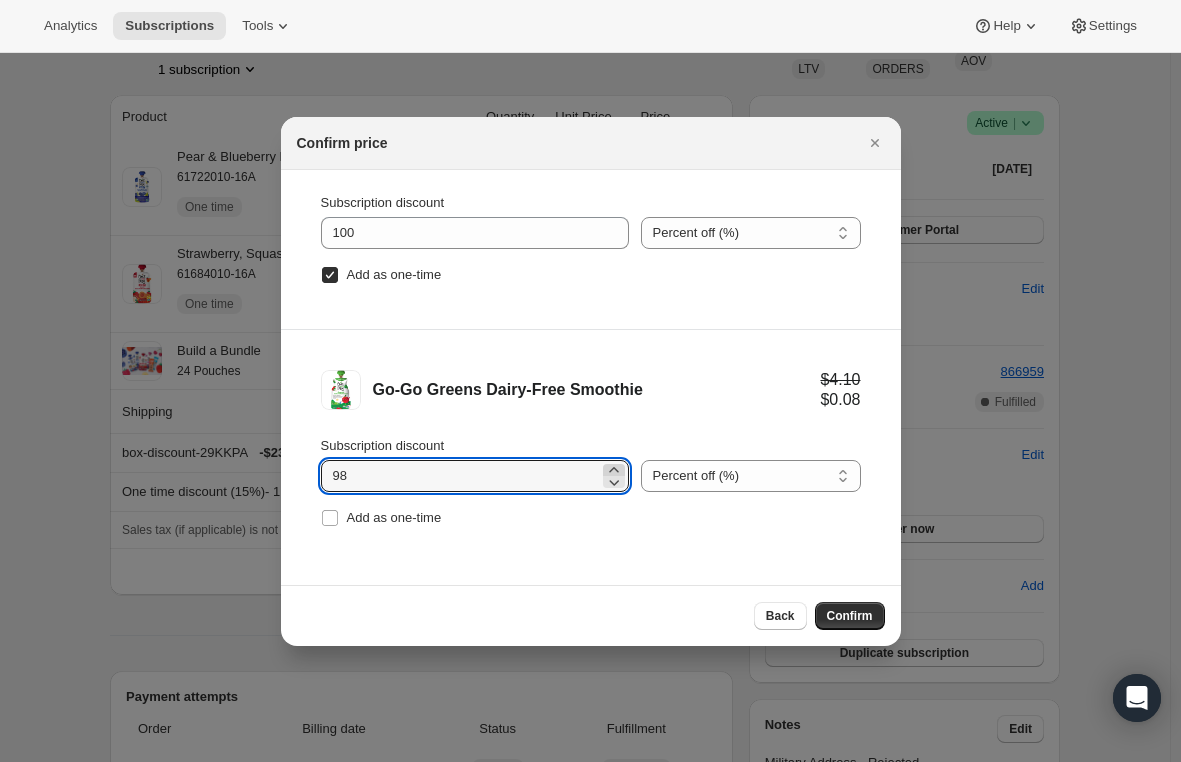click 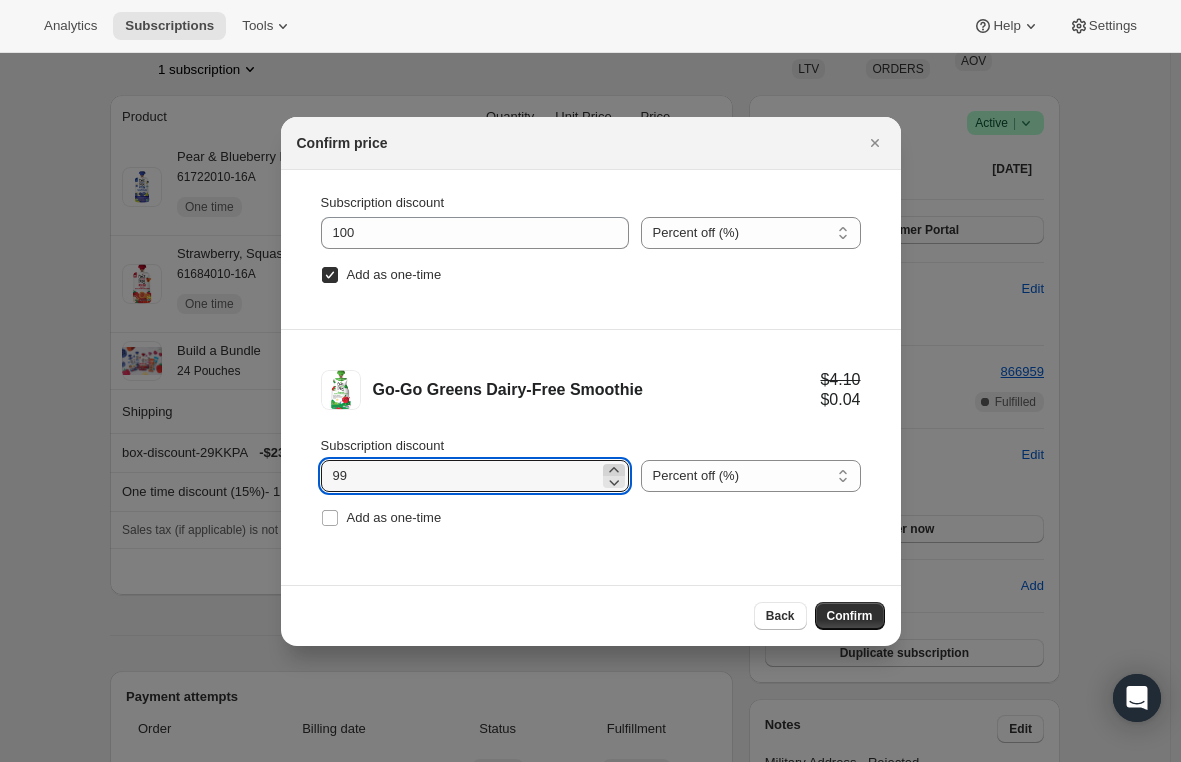 click 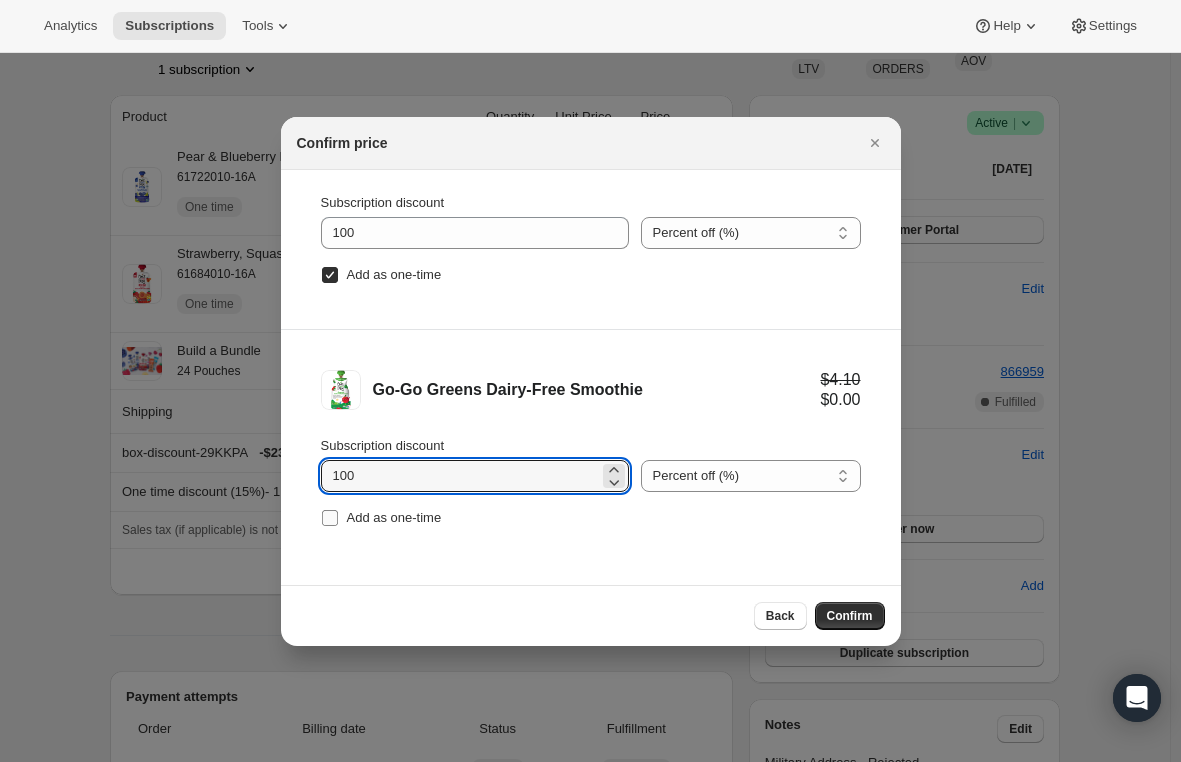 click on "Add as one-time" at bounding box center (330, 518) 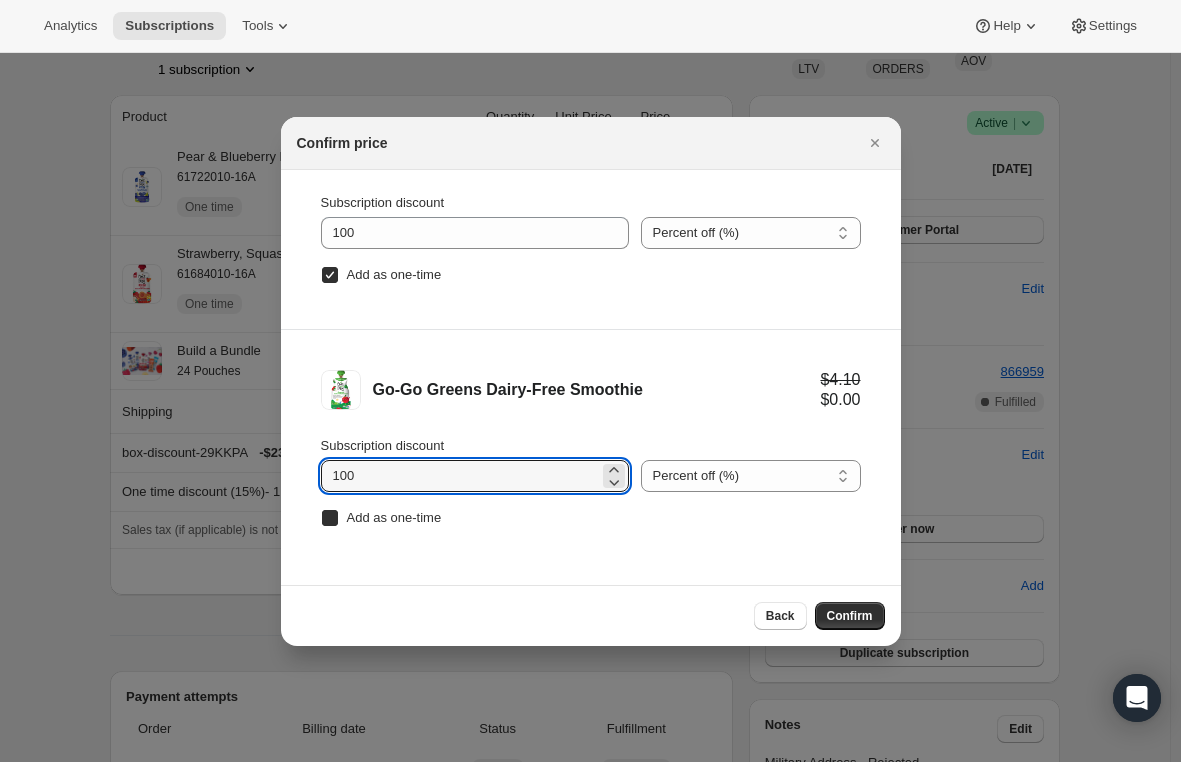 checkbox on "true" 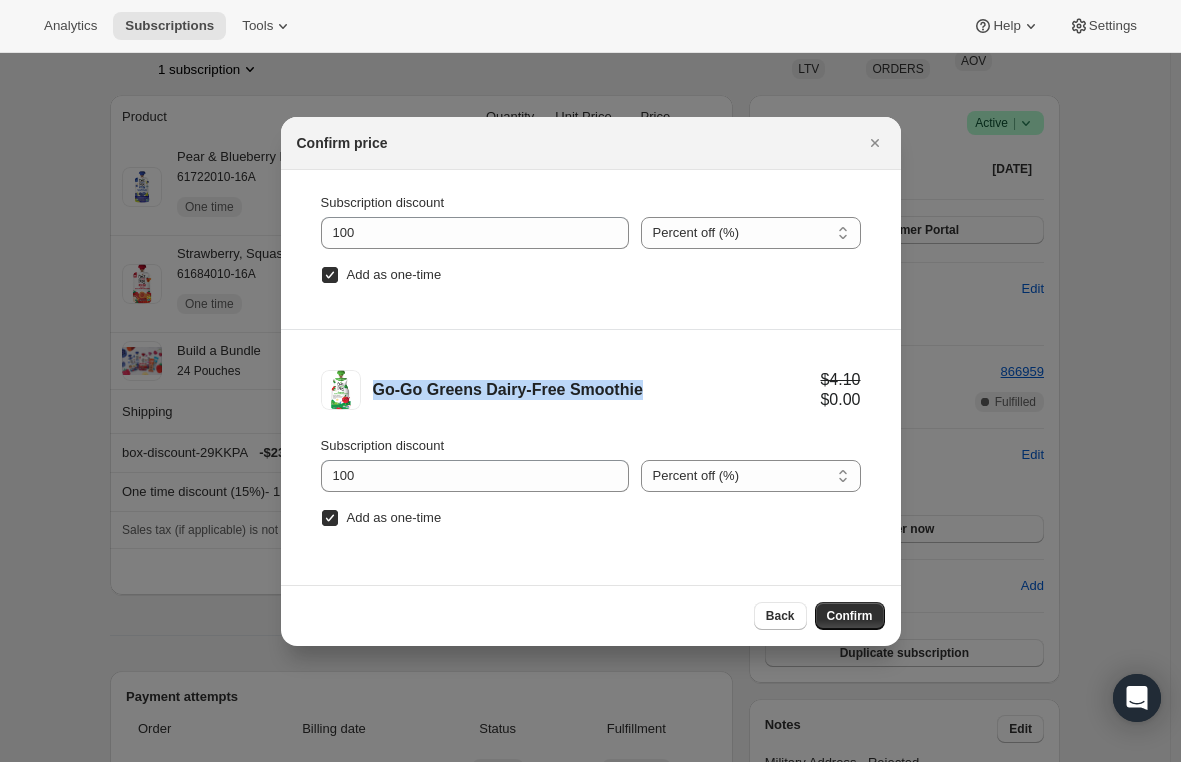 drag, startPoint x: 691, startPoint y: 384, endPoint x: 370, endPoint y: 383, distance: 321.00156 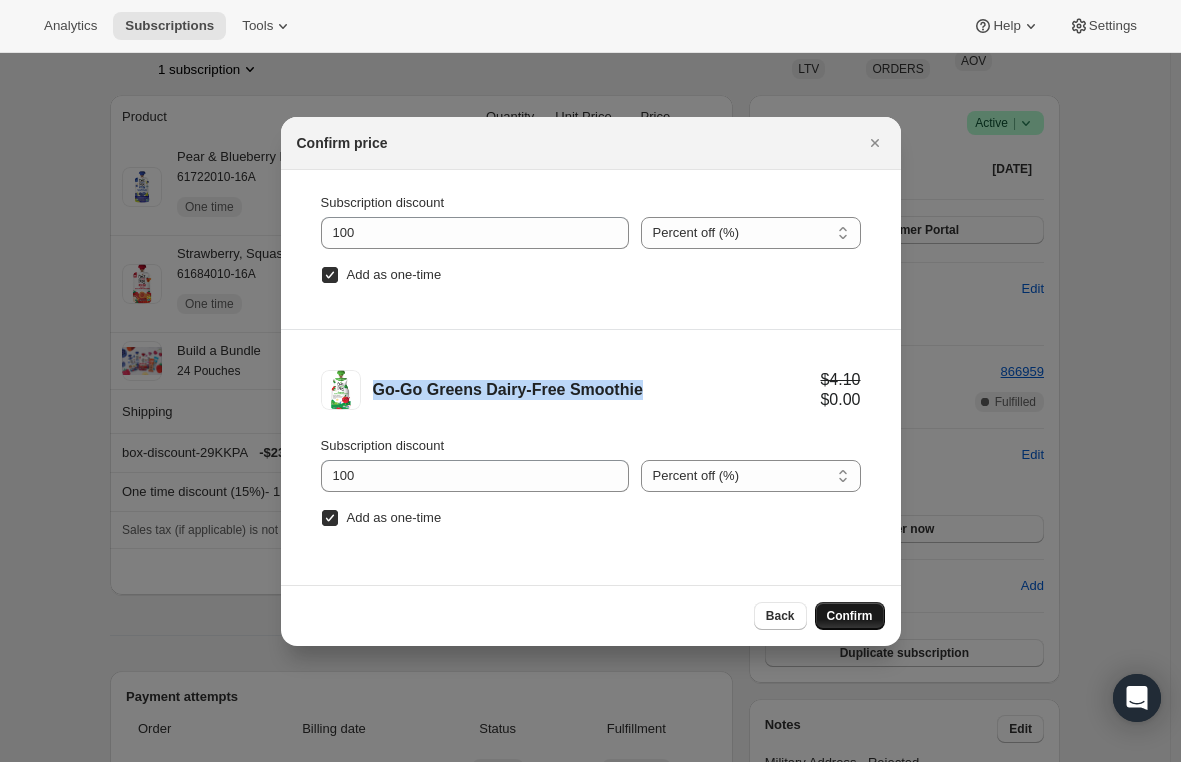 click on "Confirm" at bounding box center [850, 616] 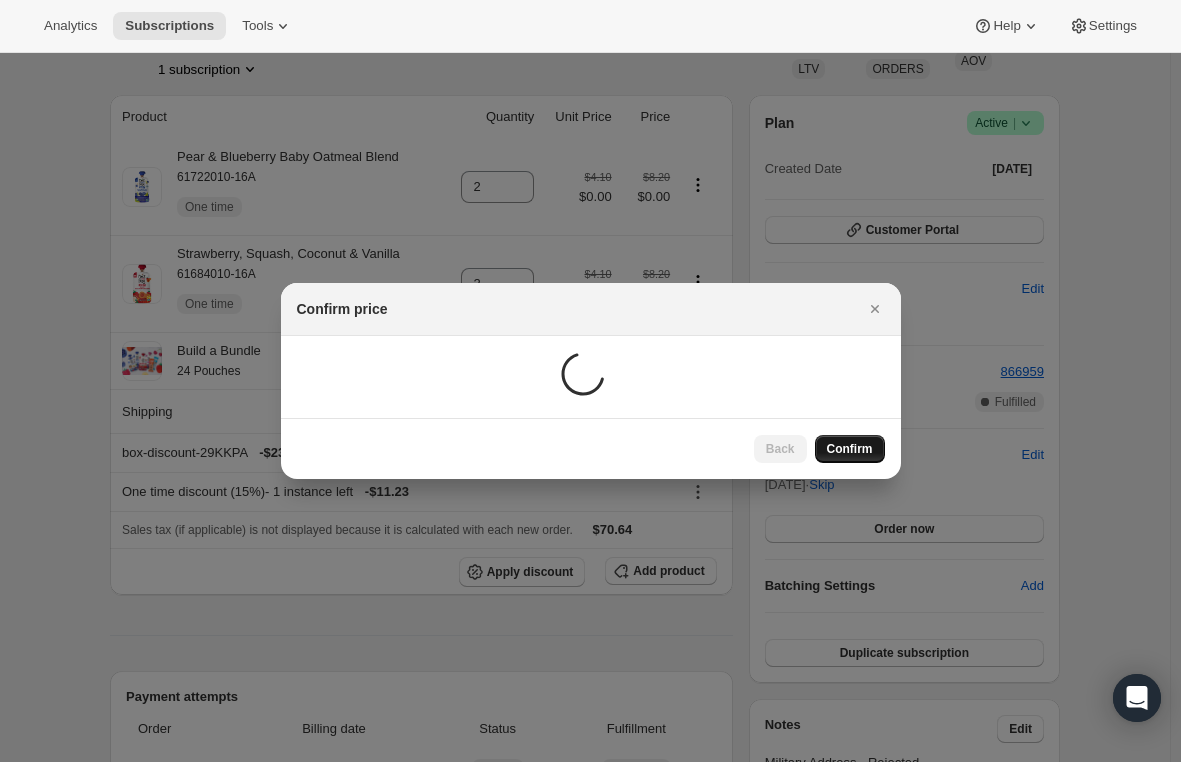 scroll, scrollTop: 142, scrollLeft: 0, axis: vertical 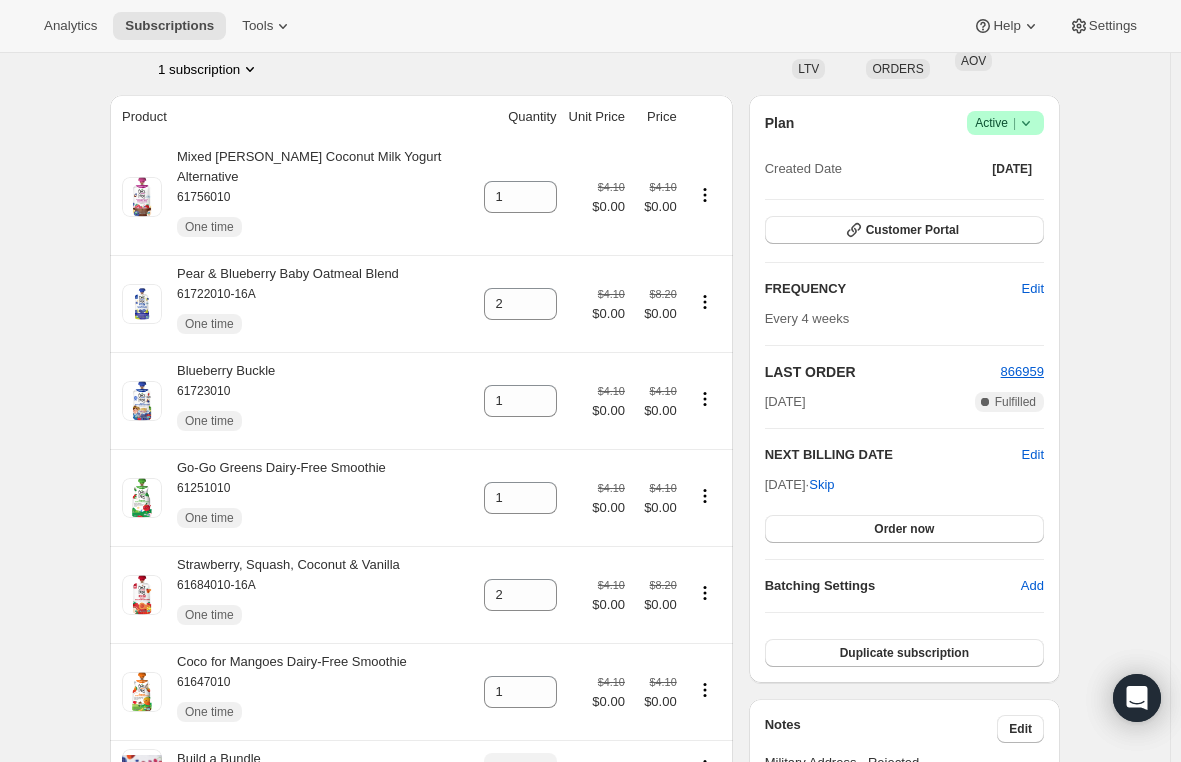 click on "Subscription #25333956690. This page is ready Subscription #25333956690 Success Recurring Success Active Tiffany   Nylin tiffany.nylin@yahoo.com · +15089188246 1 subscription $201.13 LTV 3 ORDERS $67.04 AOV Product Quantity Unit Price Price Mixed Berry Coconut Milk Yogurt Alternative 61756010 One time 1 $4.10 $0.00 $4.10 $0.00 Pear & Blueberry Baby Oatmeal Blend 61722010-16A One time 2 $4.10 $0.00 $8.20 $0.00 Blueberry Buckle 61723010 One time 1 $4.10 $0.00 $4.10 $0.00 Go-Go Greens Dairy-Free Smoothie 61251010 One time 1 $4.10 $0.00 $4.10 $0.00 Strawberry, Squash, Coconut & Vanilla 61684010-16A One time 2 $4.10 $0.00 $8.20 $0.00 Coco for Mangoes Dairy-Free Smoothie 61647010 One time 1 $4.10 $0.00 $4.10 $0.00 Build a Bundle 24 Pouches 1 $98.40 $98.40 Shipping $6.99 box-discount-29KKPA   - $23.52 One time discount (15%)  - 1 instance left   - $11.23 Sales tax (if applicable) is not displayed because it is calculated with each new order.   $70.64 Apply discount Add product Payment attempts Order Billing date" at bounding box center (585, 1153) 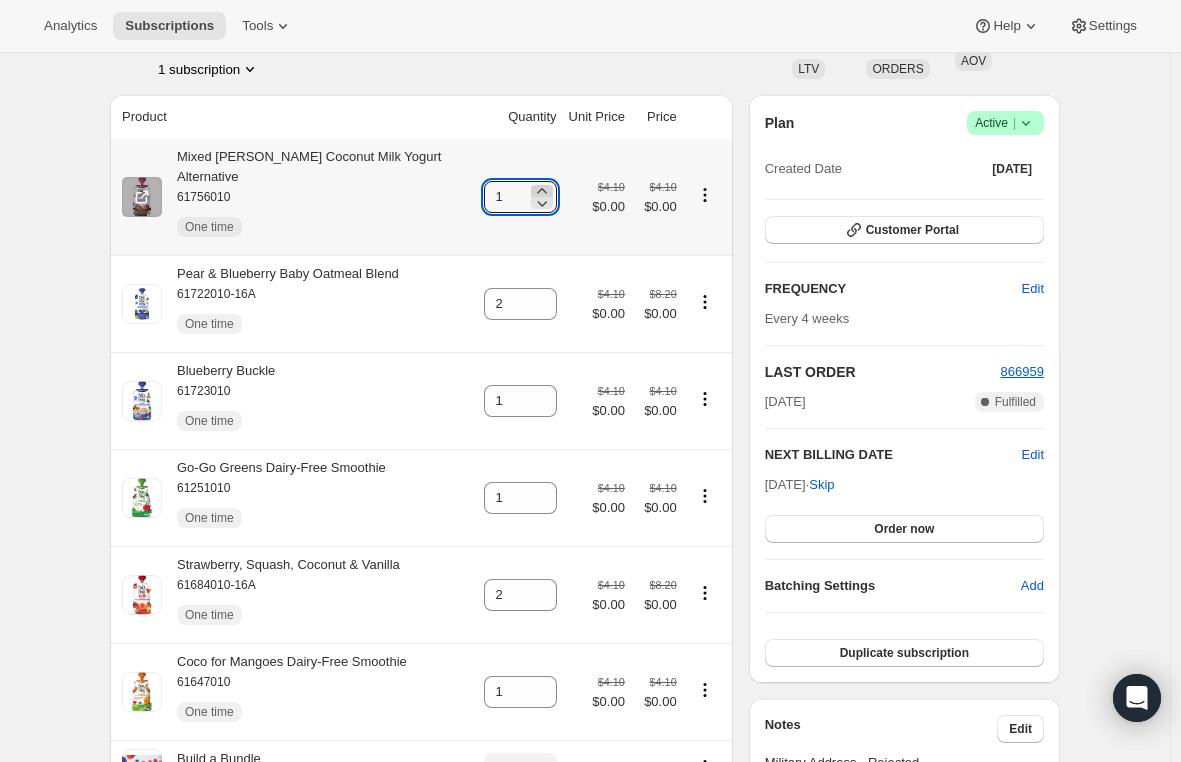 click 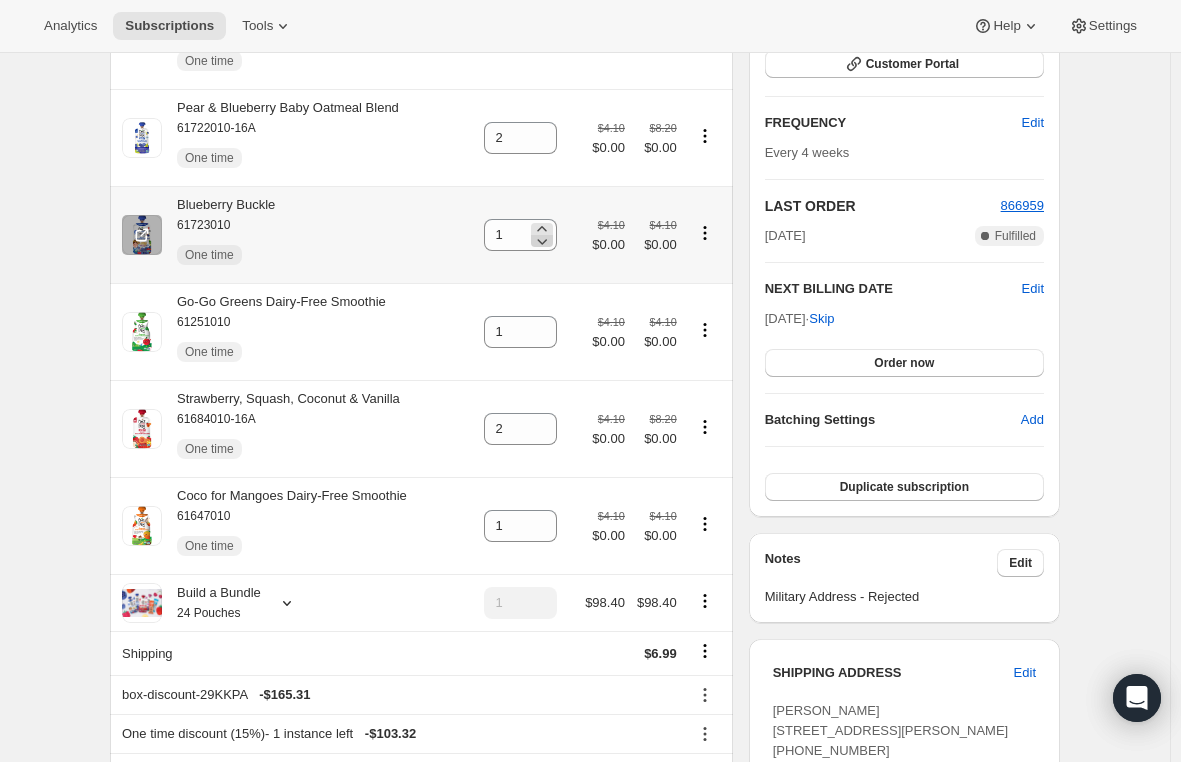 scroll, scrollTop: 342, scrollLeft: 0, axis: vertical 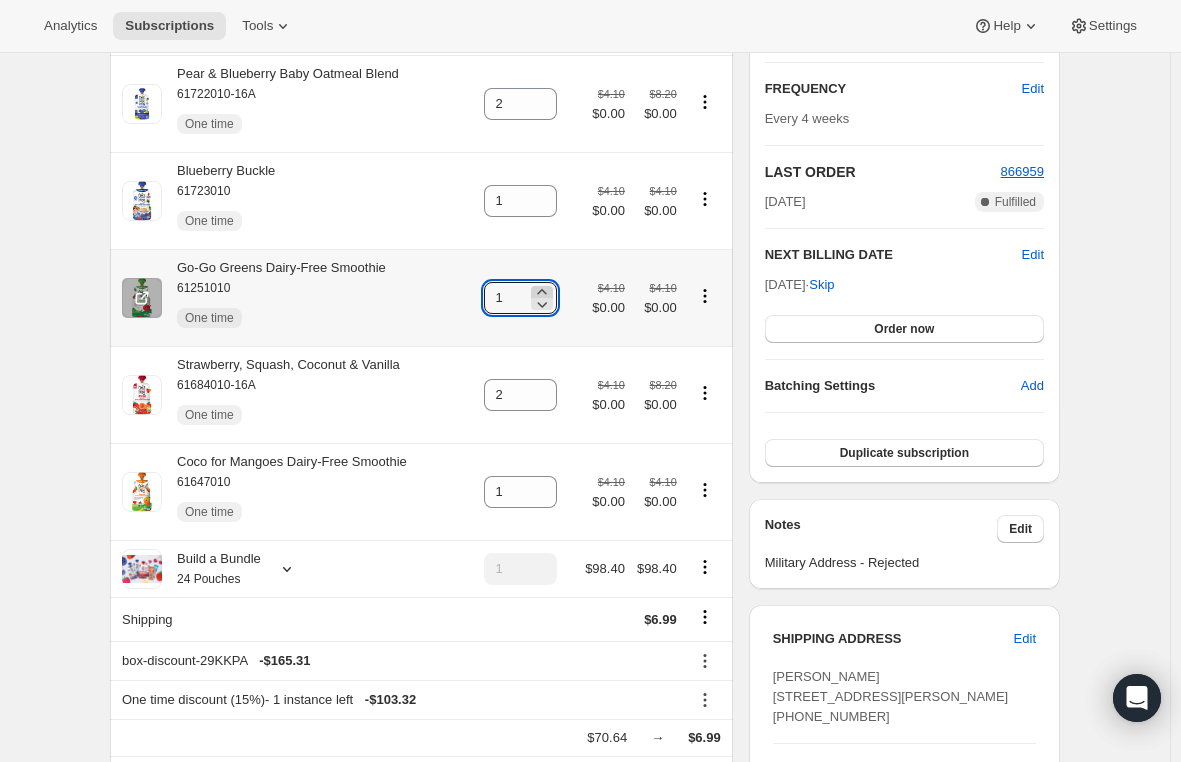 click 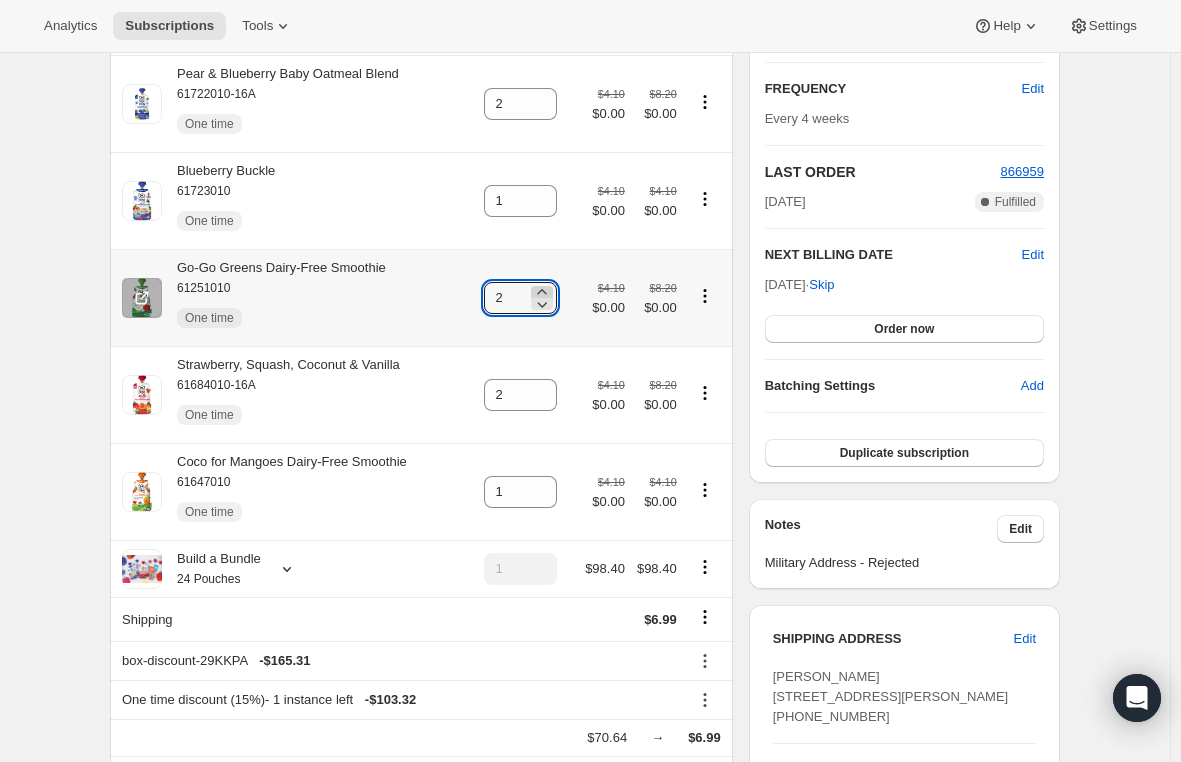 click 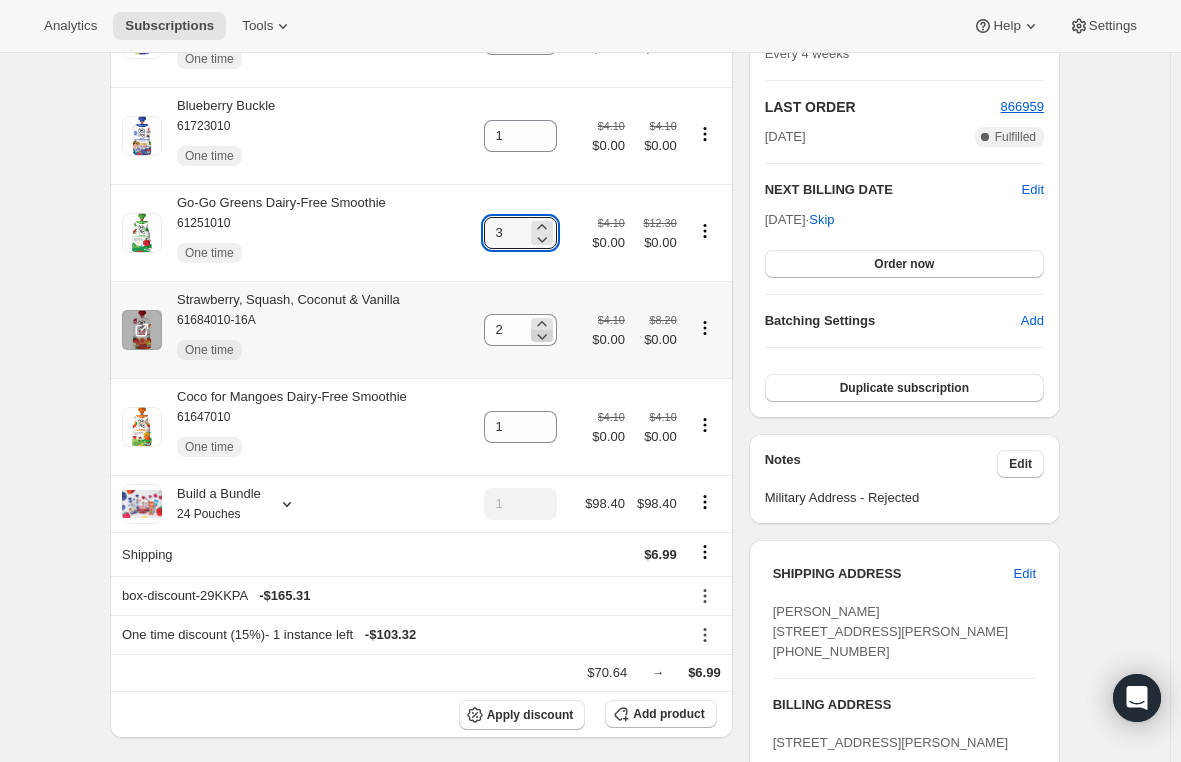 scroll, scrollTop: 442, scrollLeft: 0, axis: vertical 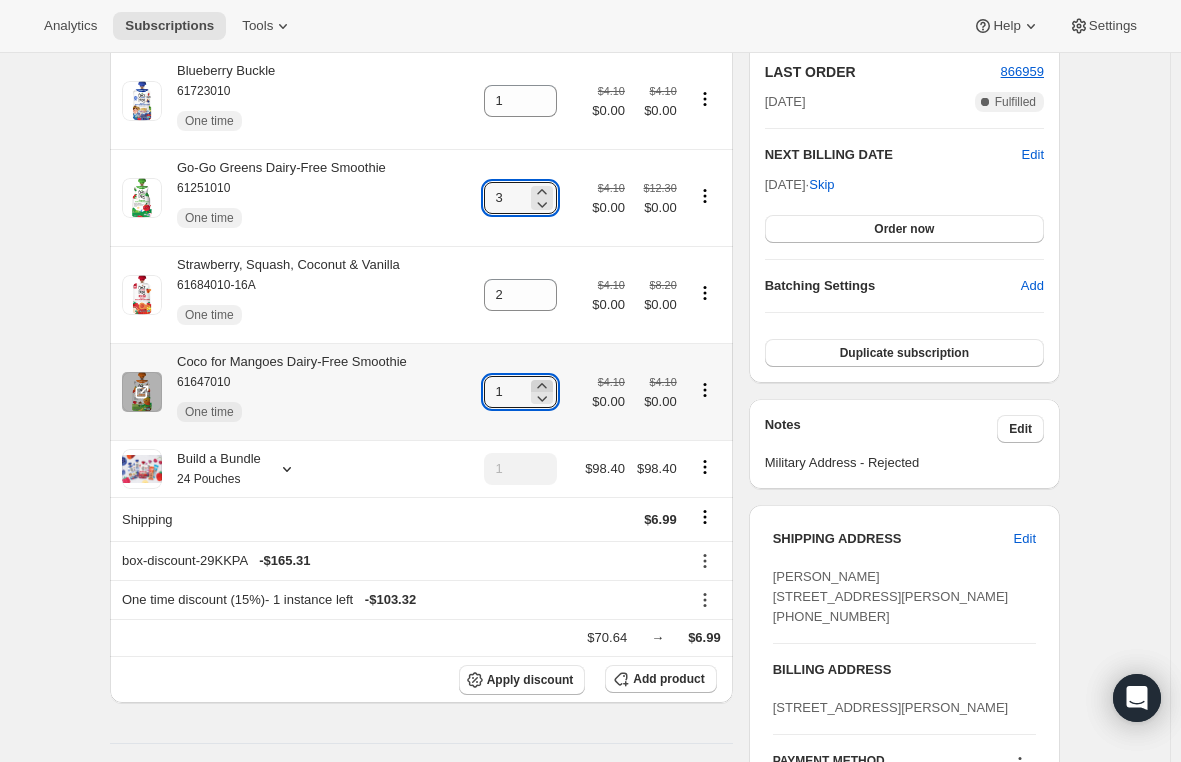 click 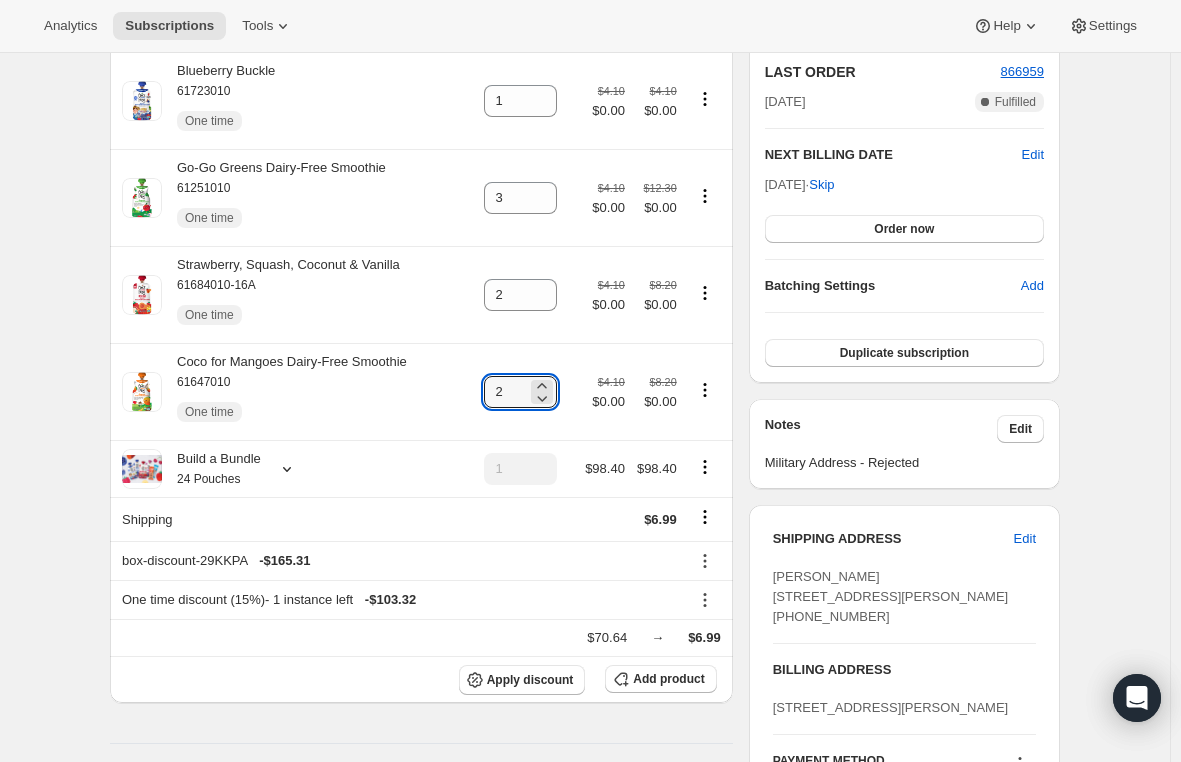 click on "Subscription #25333956690. This page is ready Subscription #25333956690 Success Recurring Success Active Tiffany   Nylin tiffany.nylin@yahoo.com · +15089188246 1 subscription $201.13 LTV 3 ORDERS $67.04 AOV Product Quantity Unit Price Price Mixed Berry Coconut Milk Yogurt Alternative 61756010 One time 2 $4.10 $0.00 $8.20 $0.00 Pear & Blueberry Baby Oatmeal Blend 61722010-16A One time 2 $4.10 $0.00 $8.20 $0.00 Blueberry Buckle 61723010 One time 1 $4.10 $0.00 $4.10 $0.00 Go-Go Greens Dairy-Free Smoothie 61251010 One time 3 $4.10 $0.00 $12.30 $0.00 Strawberry, Squash, Coconut & Vanilla 61684010-16A One time 2 $4.10 $0.00 $8.20 $0.00 Coco for Mangoes Dairy-Free Smoothie 61647010 One time 2 $4.10 $0.00 $8.20 $0.00 Build a Bundle 24 Pouches 1 $98.40 $98.40 Shipping $6.99 box-discount-29KKPA   - $165.31 One time discount (15%)  - 1 instance left   - $103.32 $70.64  →  $6.99 Apply discount Add product Payment attempts Order Billing date Status Fulfillment 866959 Jul 4, 2025  ·  03:10 AM  Complete Paid  Complete" at bounding box center (585, 853) 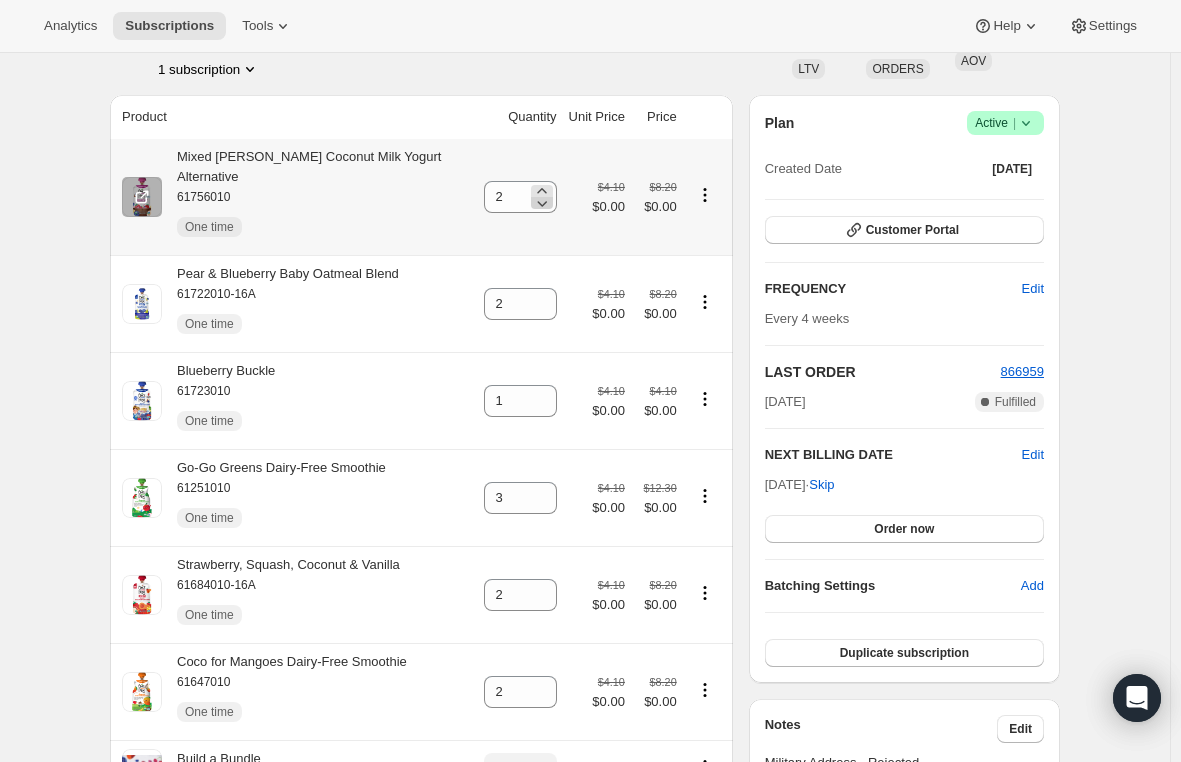 scroll, scrollTop: 242, scrollLeft: 0, axis: vertical 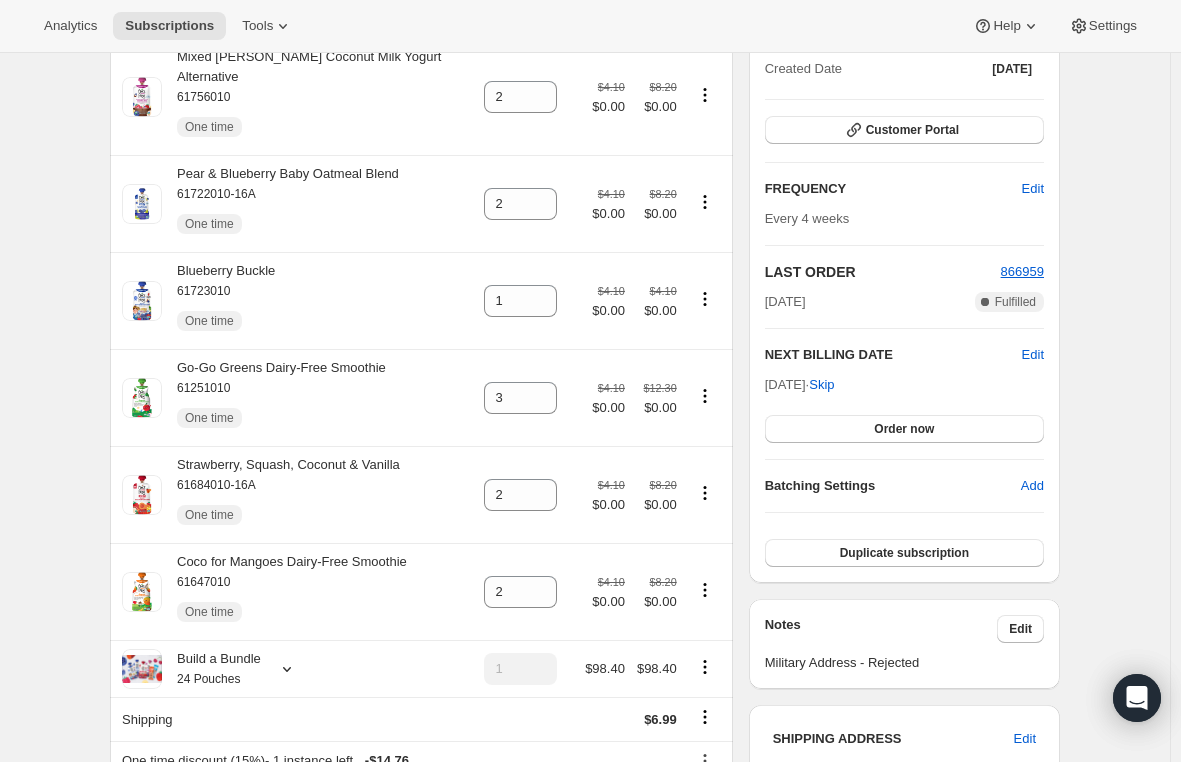 drag, startPoint x: 35, startPoint y: 519, endPoint x: 58, endPoint y: 504, distance: 27.45906 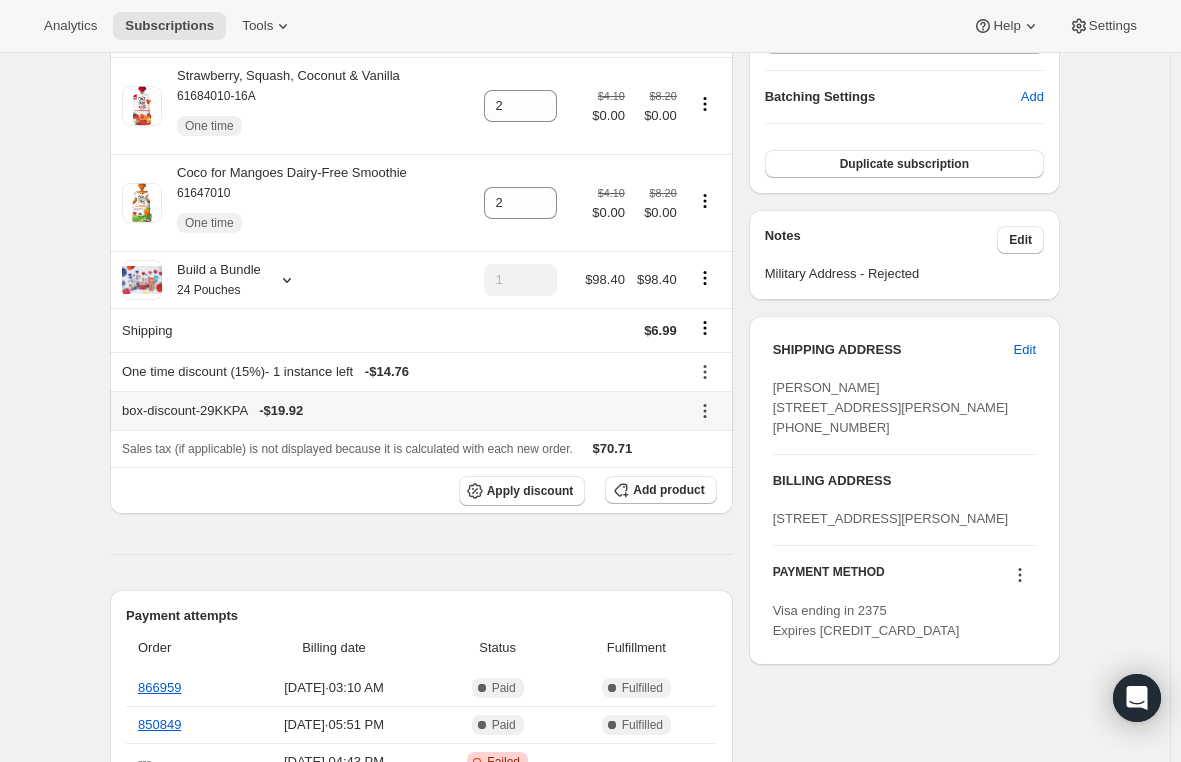 scroll, scrollTop: 642, scrollLeft: 0, axis: vertical 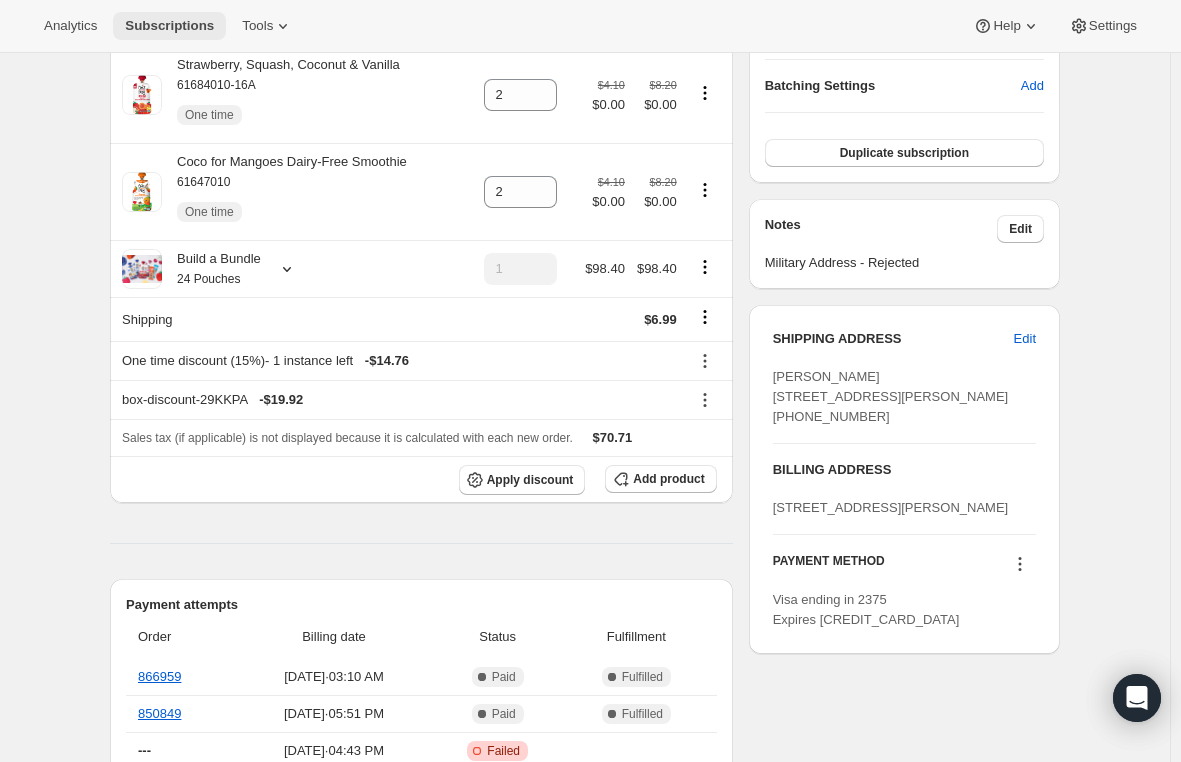 click on "Subscriptions" at bounding box center (169, 26) 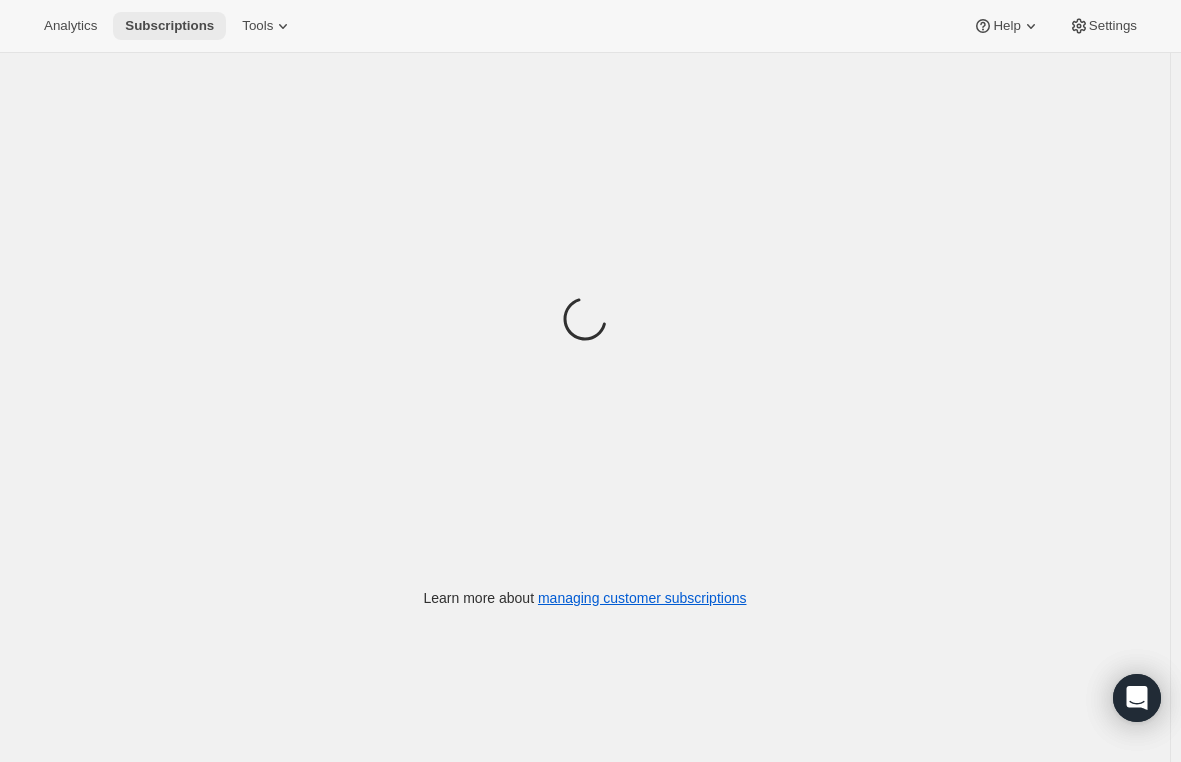 scroll, scrollTop: 0, scrollLeft: 0, axis: both 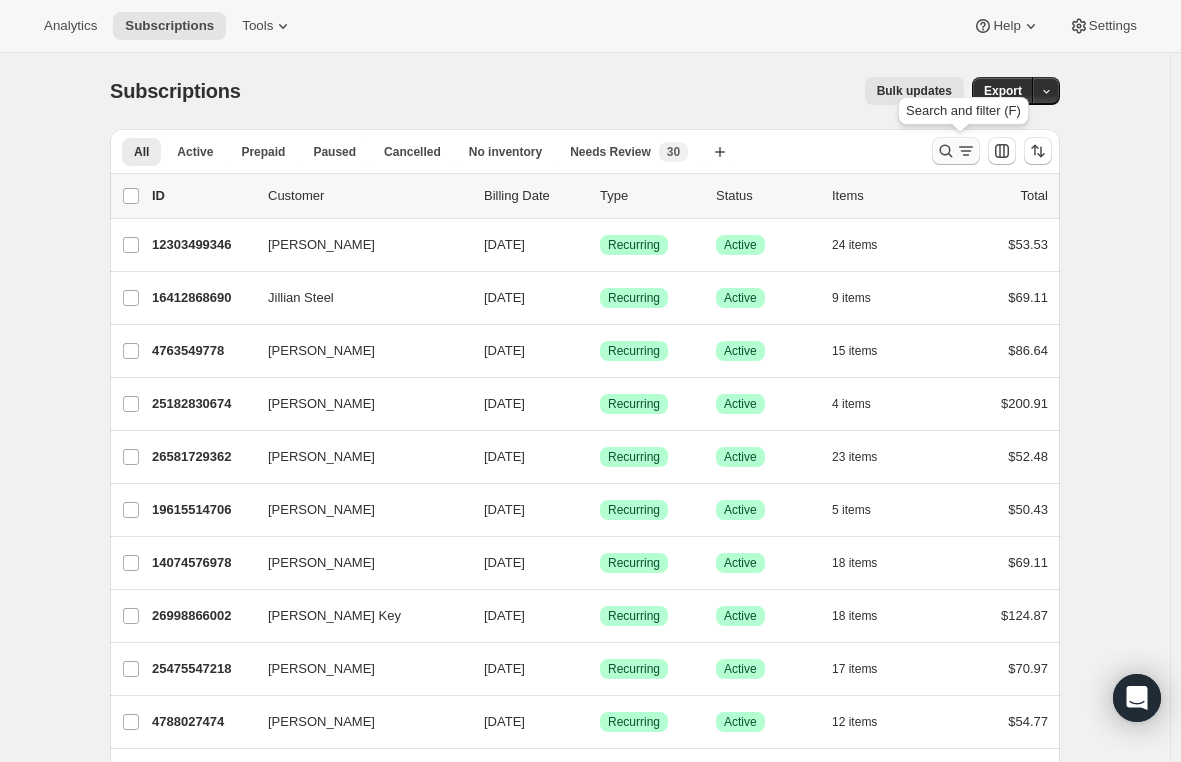 click 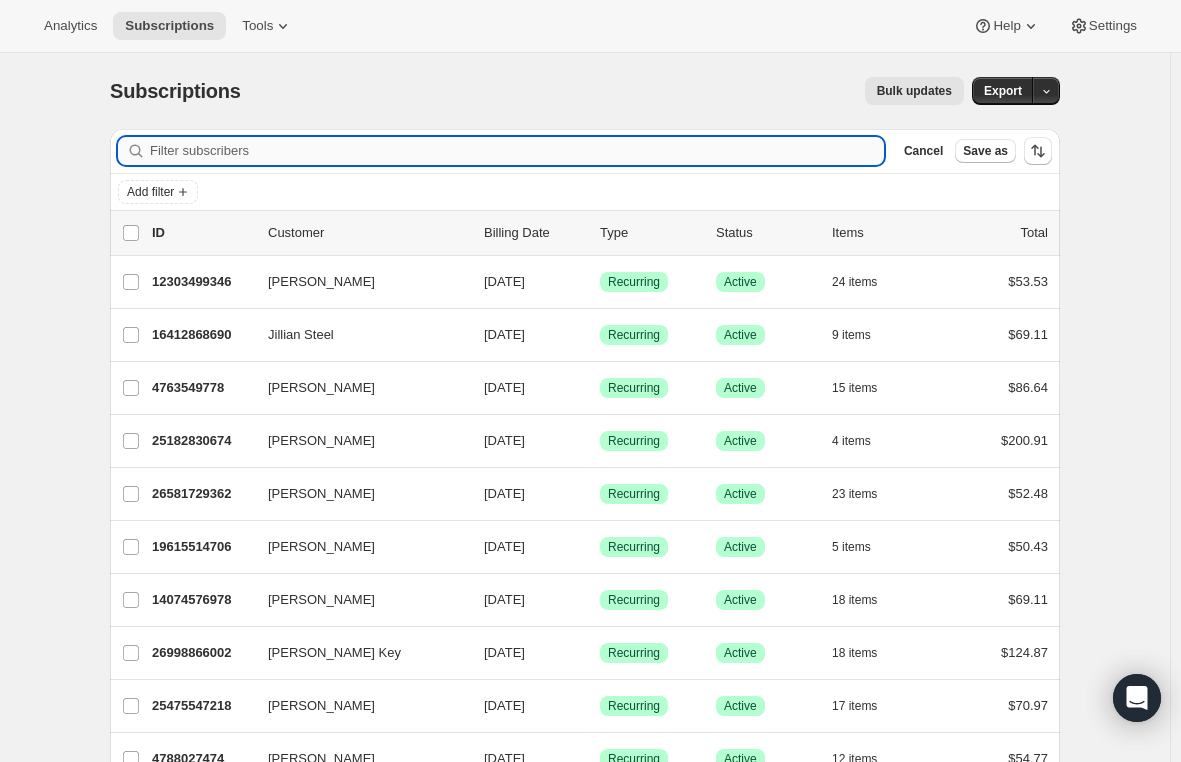 click on "Filter subscribers" at bounding box center (517, 151) 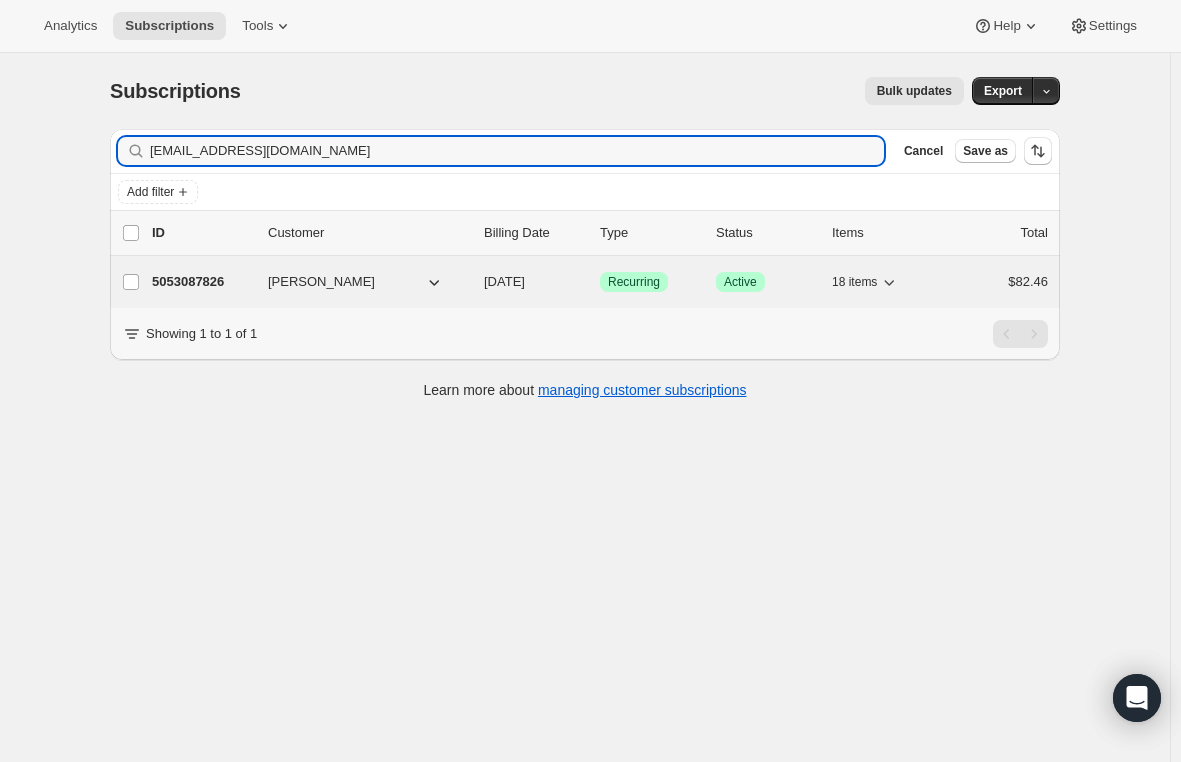 type on "lindsayroy_pmt@yahoo.com" 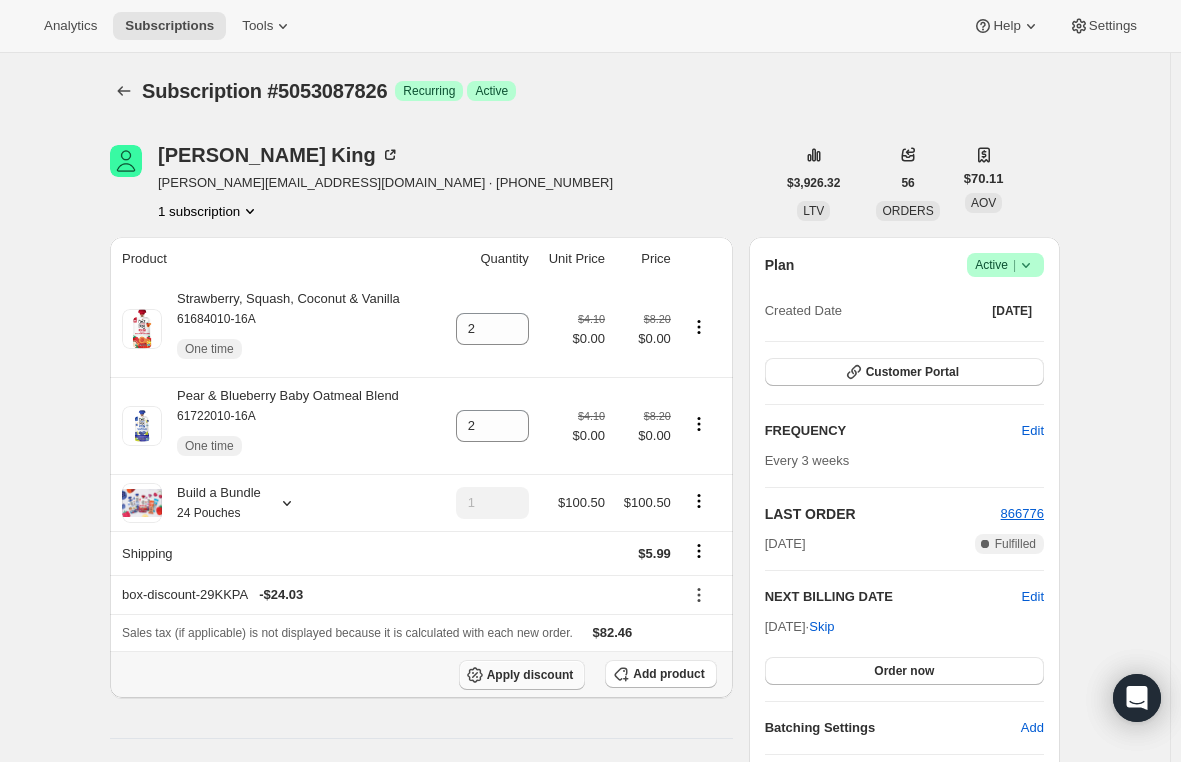click on "Apply discount" at bounding box center (530, 675) 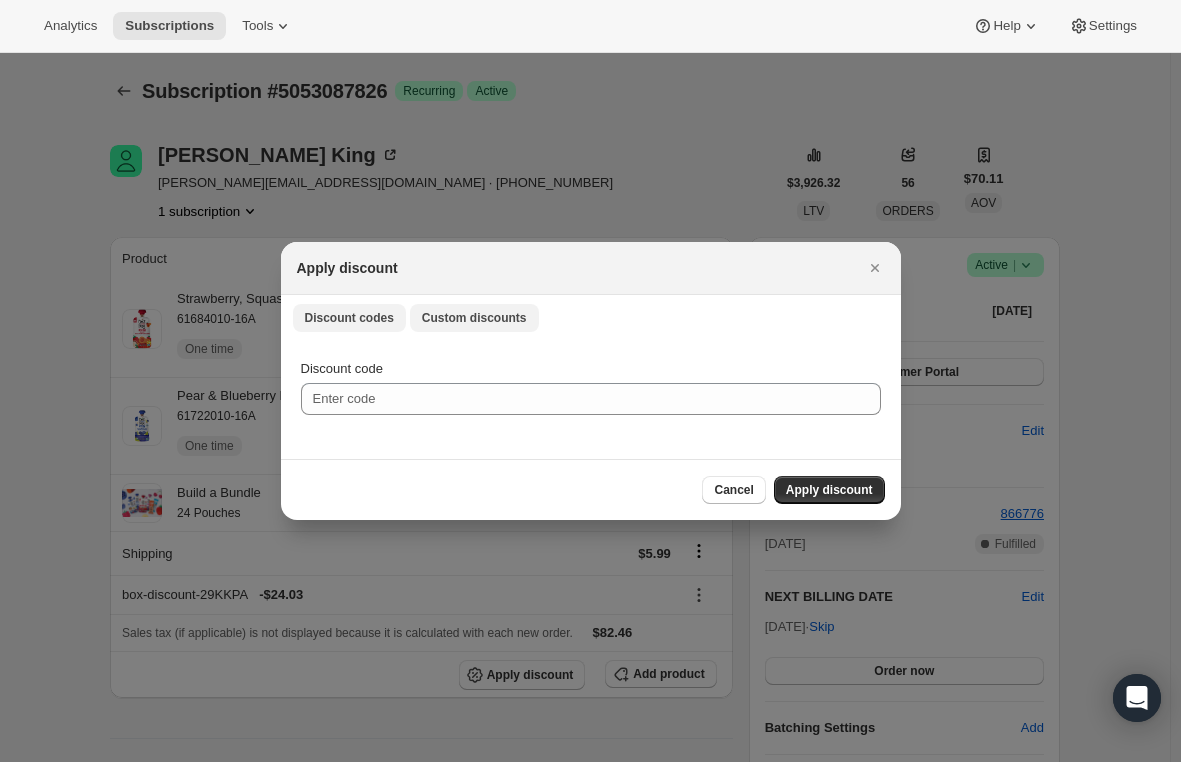 click on "Custom discounts" at bounding box center (474, 318) 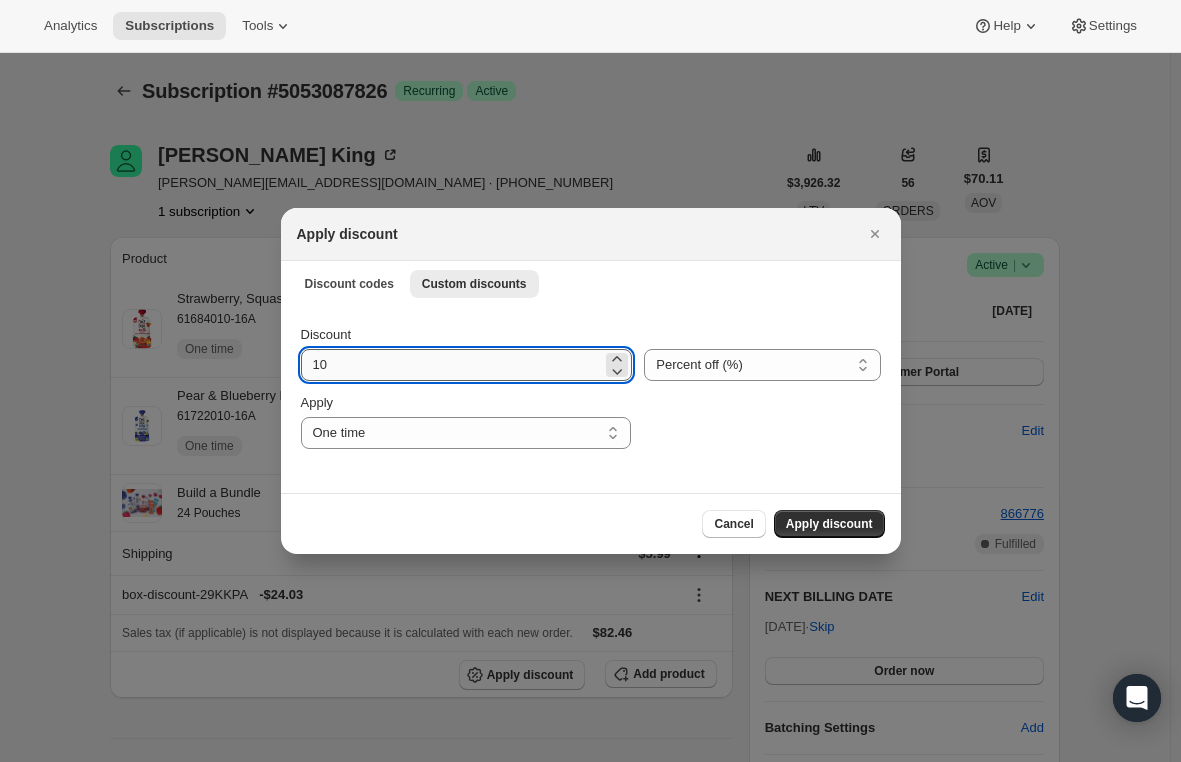 click on "10" at bounding box center (452, 365) 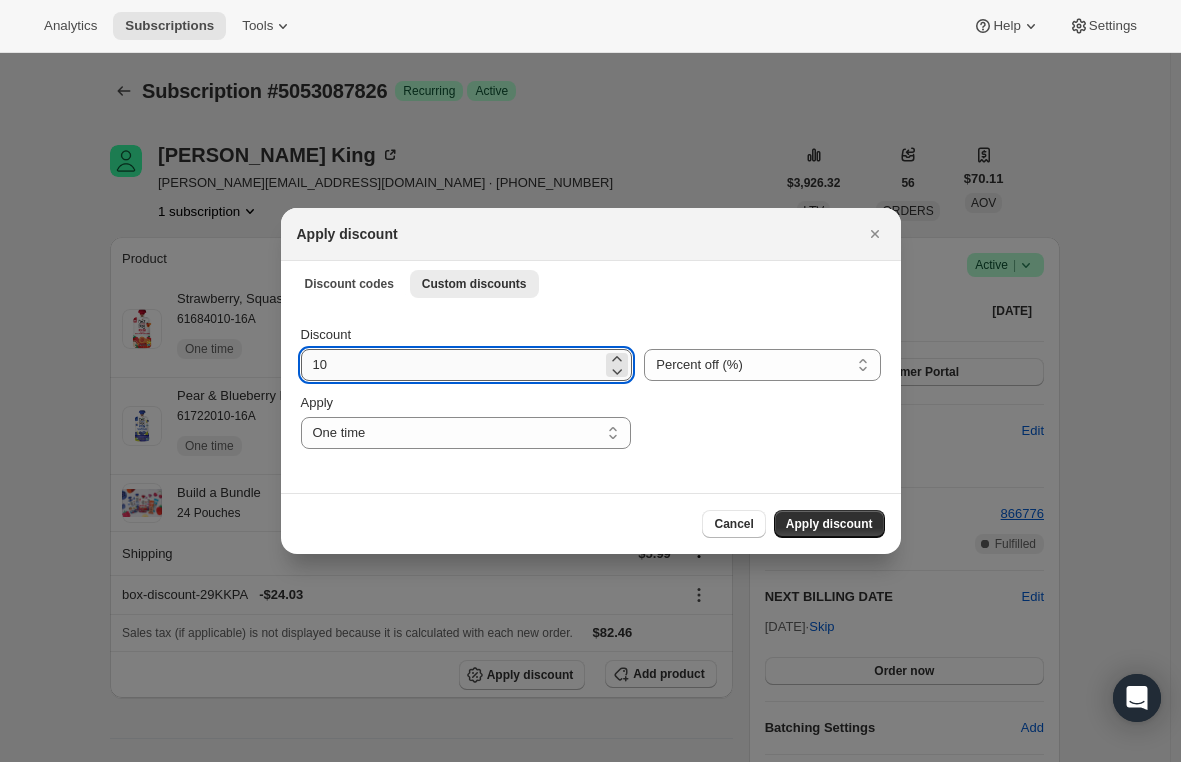 type on "1" 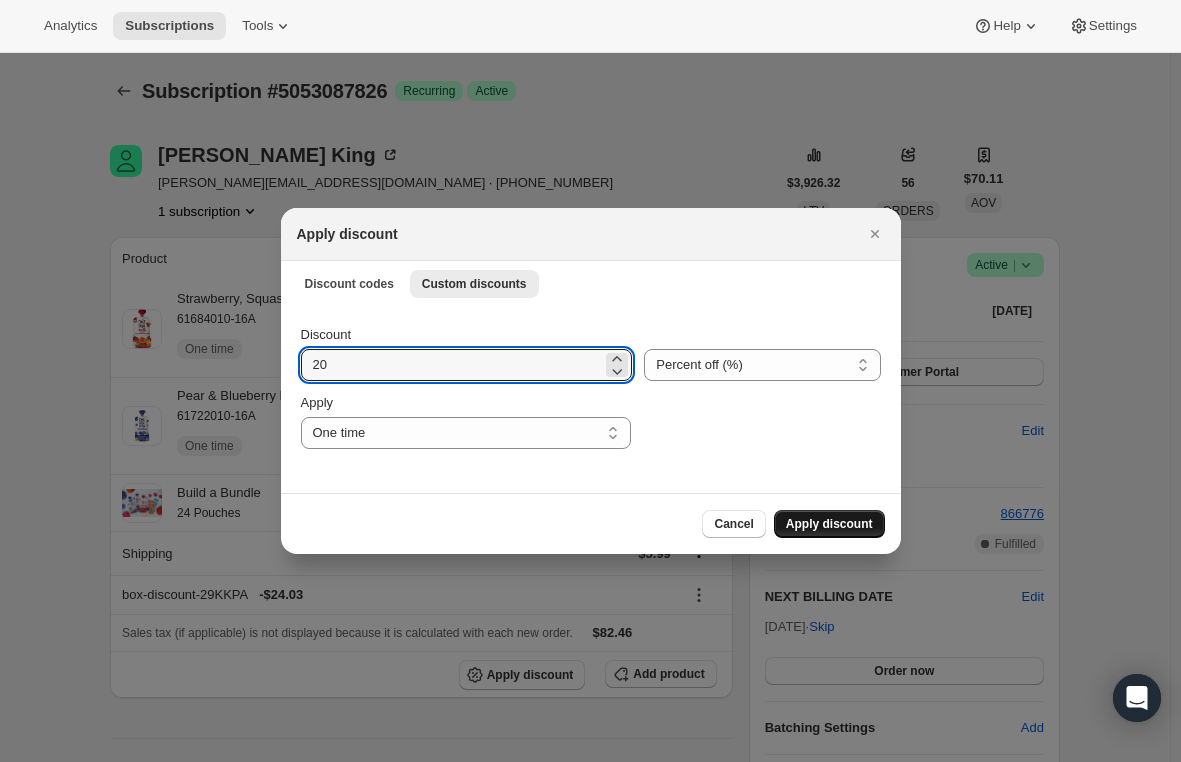 type on "20" 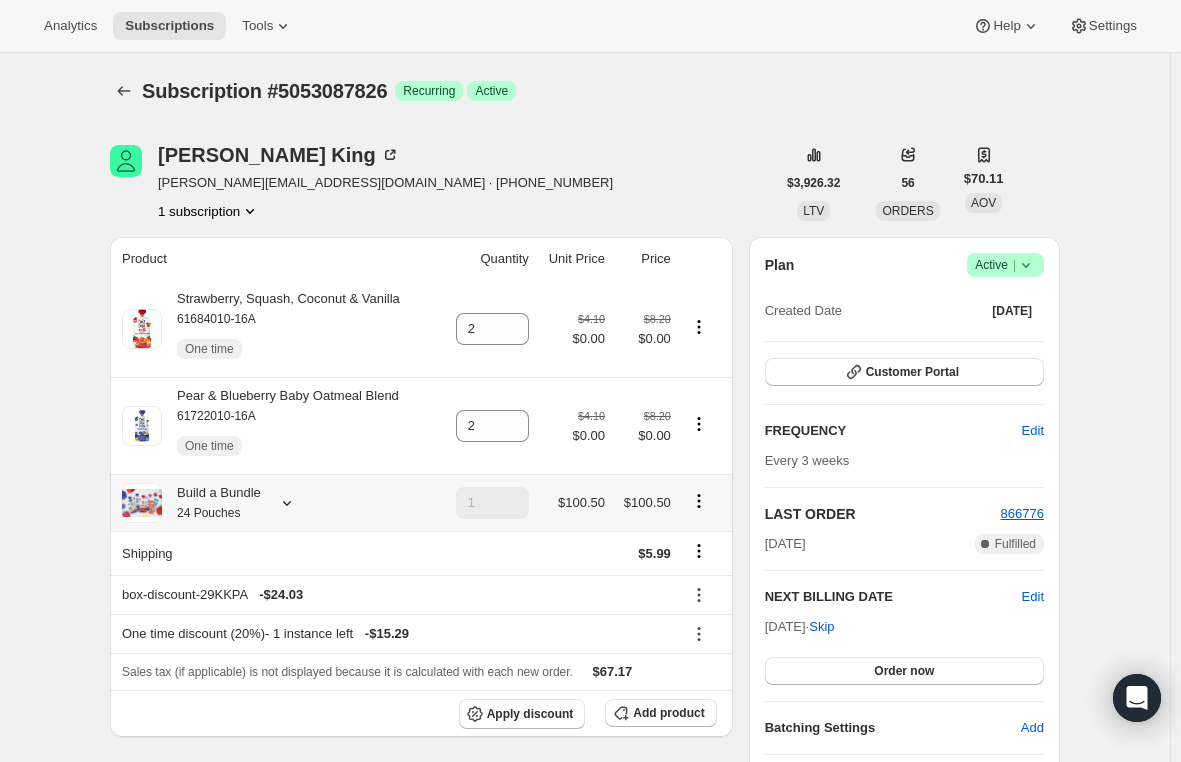 click on "Build a Bundle 24 Pouches" at bounding box center (211, 503) 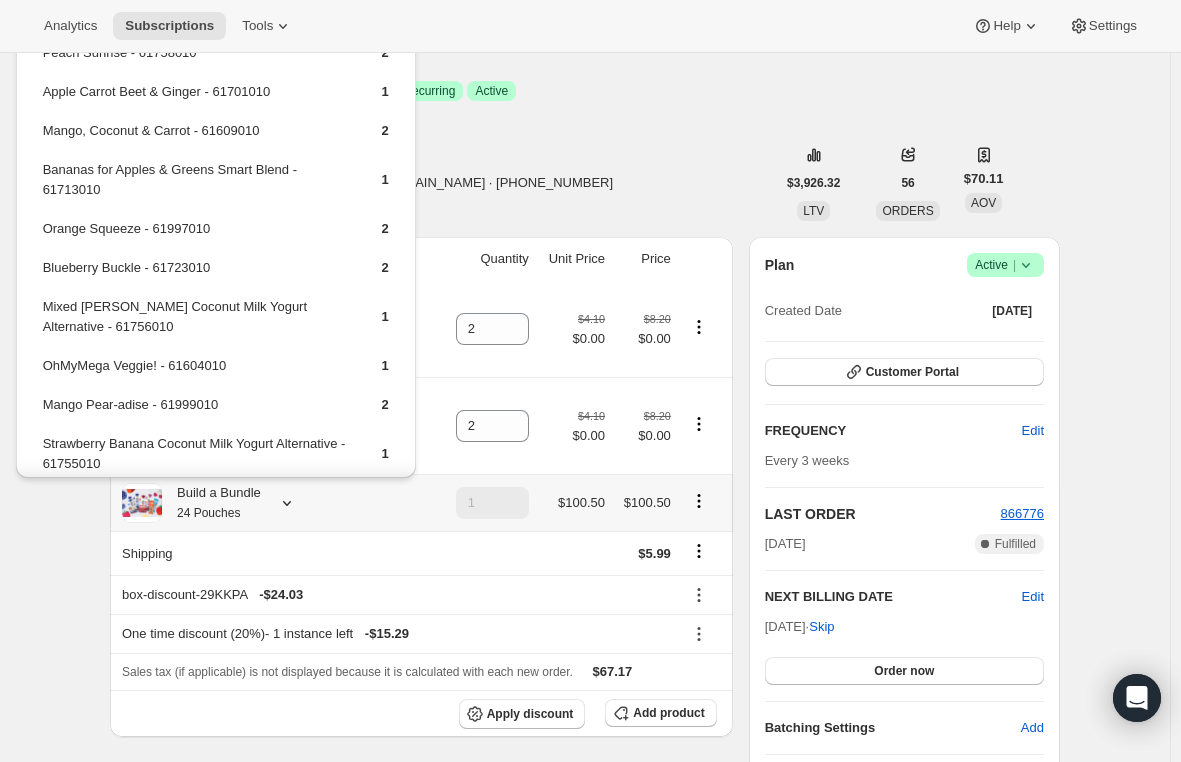 click on "Build a Bundle 24 Pouches" at bounding box center [211, 503] 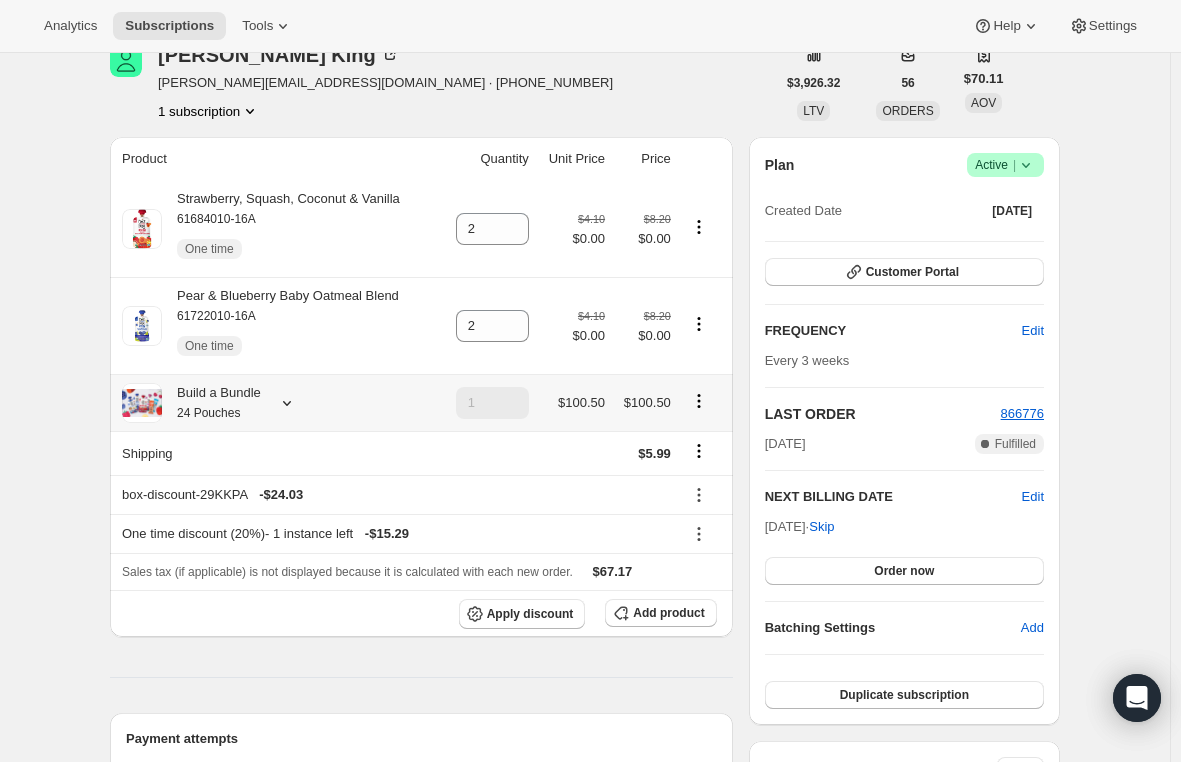 scroll, scrollTop: 200, scrollLeft: 0, axis: vertical 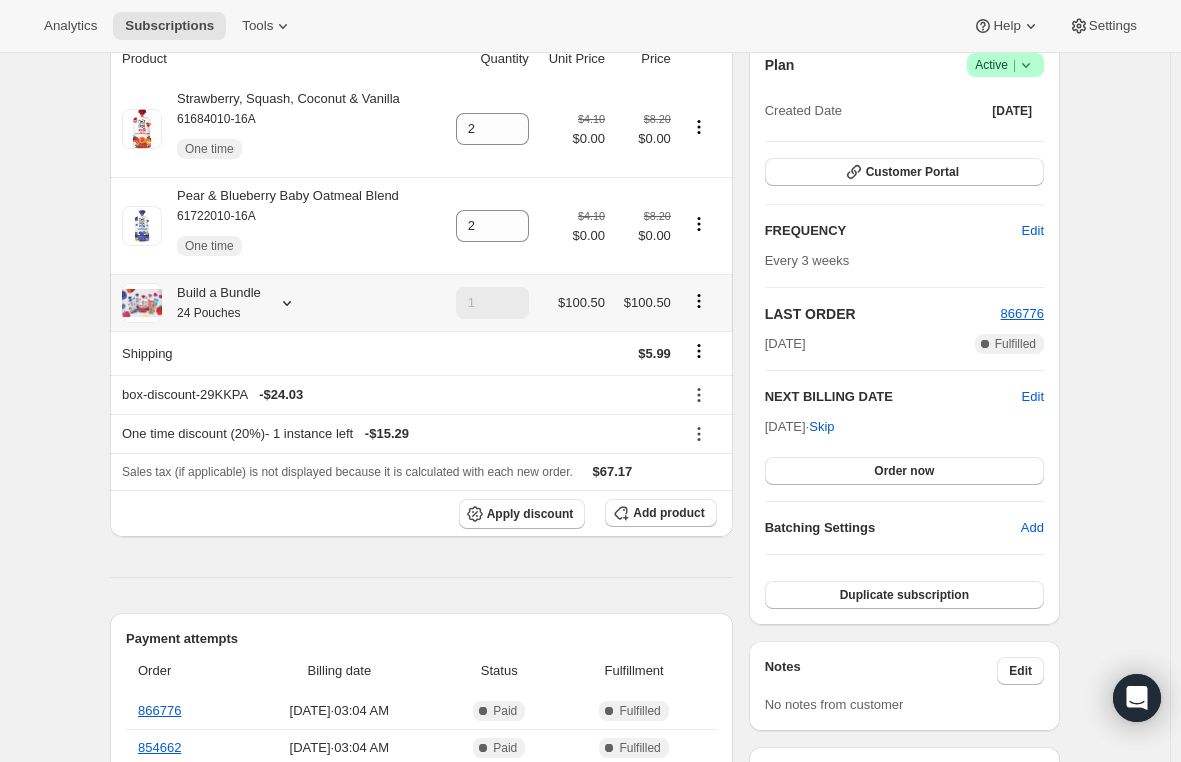 click on "24 Pouches" at bounding box center (208, 313) 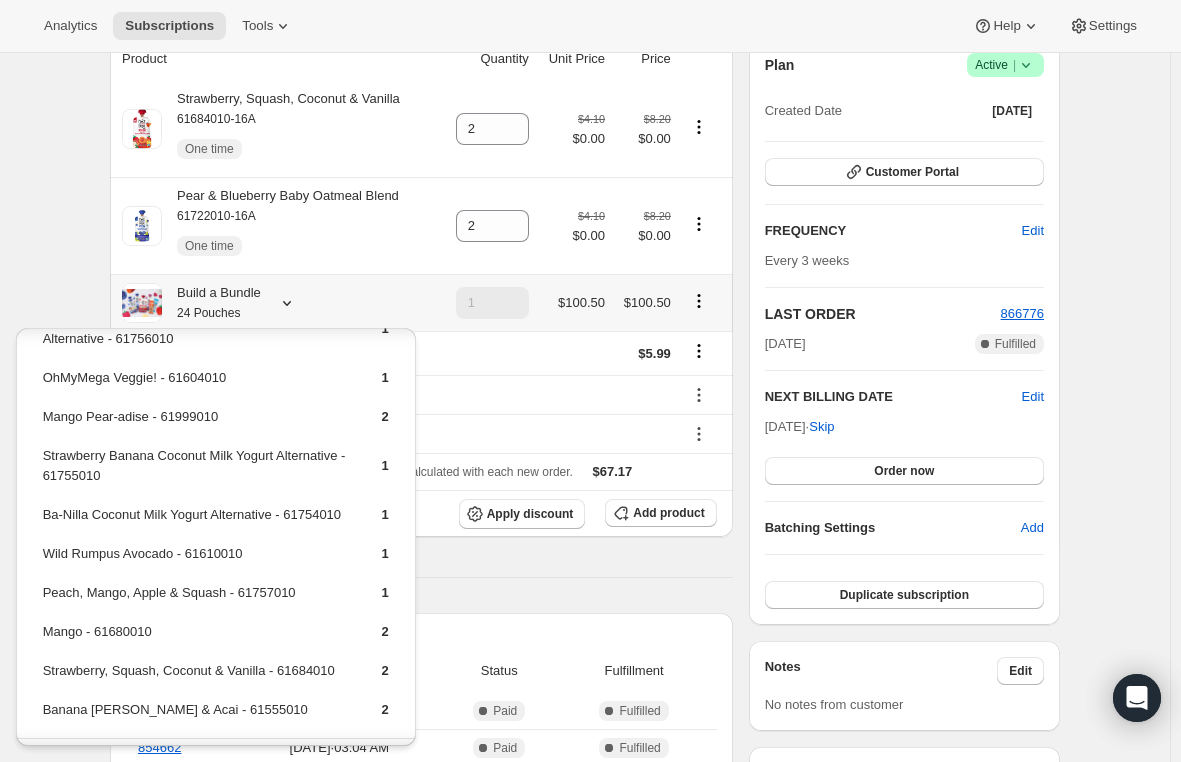 scroll, scrollTop: 375, scrollLeft: 0, axis: vertical 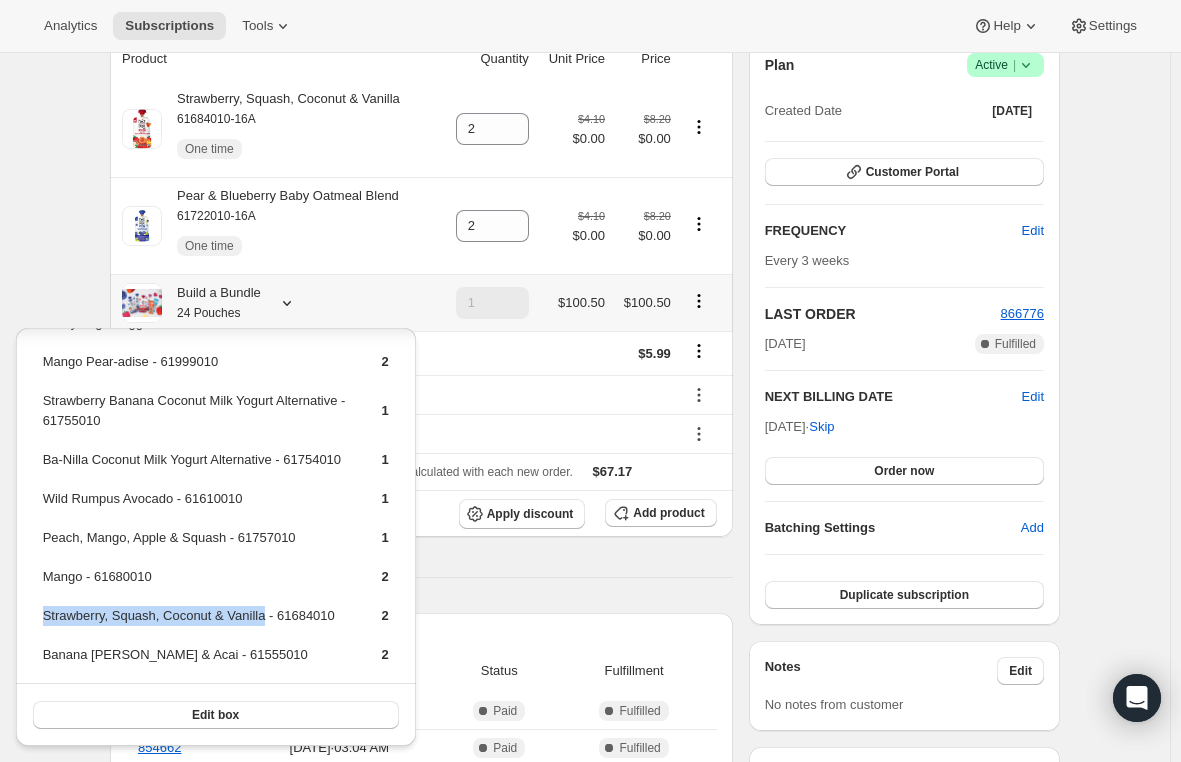 drag, startPoint x: 261, startPoint y: 620, endPoint x: 40, endPoint y: 621, distance: 221.00226 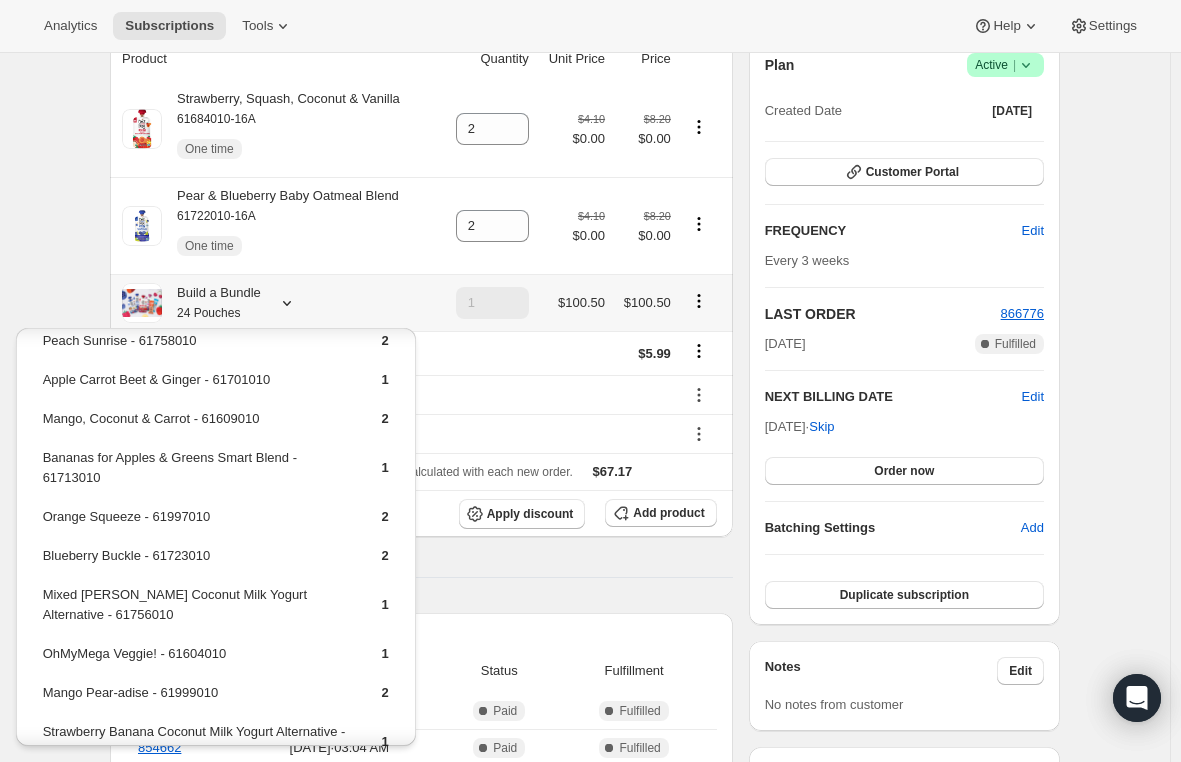 scroll, scrollTop: 0, scrollLeft: 0, axis: both 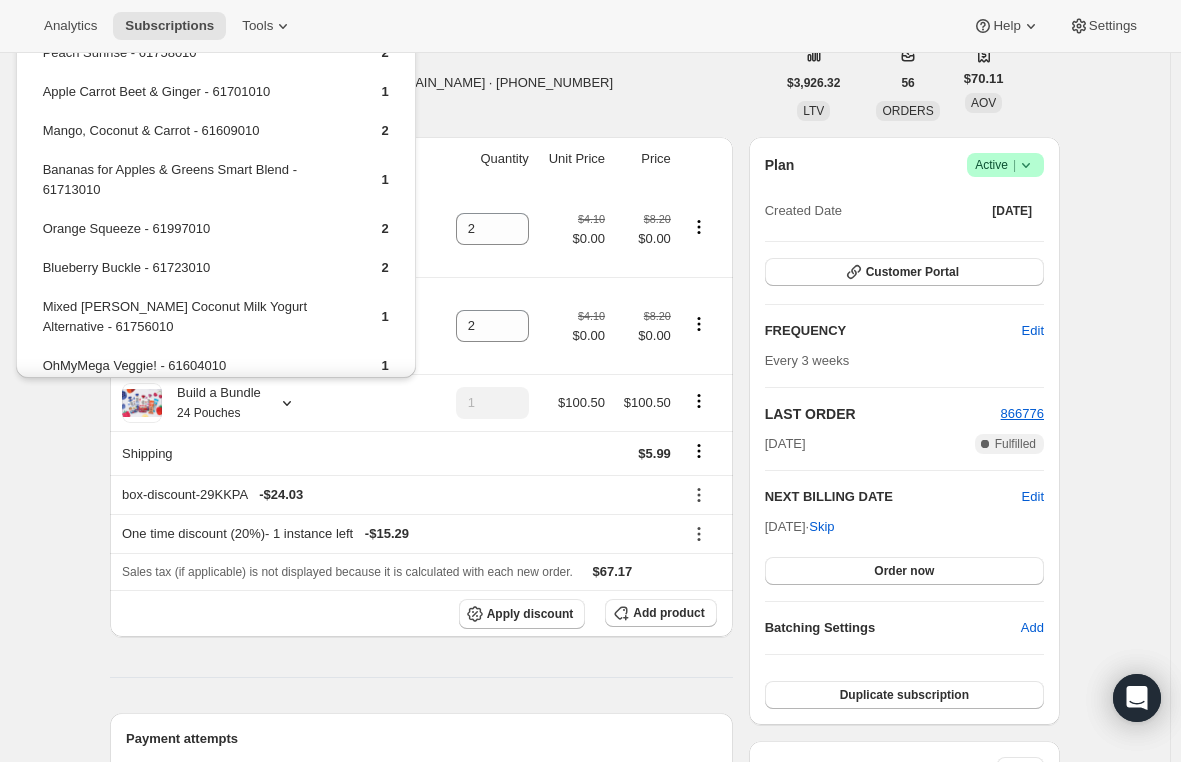 click on "Product Quantity Unit Price Price Strawberry, Squash, Coconut & Vanilla 61684010-16A One time 2 $4.10 $0.00 $8.20 $0.00 Pear & Blueberry Baby Oatmeal Blend 61722010-16A One time 2 $4.10 $0.00 $8.20 $0.00 Build a Bundle 24 Pouches 1 $100.50 $100.50 Shipping $5.99 box-discount-29KKPA   - $24.03 One time discount (20%)  - 1 instance left   - $15.29 Sales tax (if applicable) is not displayed because it is calculated with each new order.   $67.17 Apply discount Add product Payment attempts Order Billing date Status Fulfillment 866776 Jul 4, 2025  ·  03:04 AM  Complete Paid  Complete Fulfilled 854662 Jun 13, 2025  ·  03:04 AM  Complete Paid  Complete Fulfilled 843921 May 27, 2025  ·  03:01 AM  Complete Paid  Complete Fulfilled Timeline Jul 18, 2025 Valarie Blythe added 20% discount via Admin, which will apply to the next order.  12:17 PM Jul 4, 2025 Order processed successfully.  View order 03:04 AM 03:16 AM Jul 3, 2025  added to subscription via  Awtomic application .  View bulk process 11:02 AM Jun 29, 2025" at bounding box center (421, 1049) 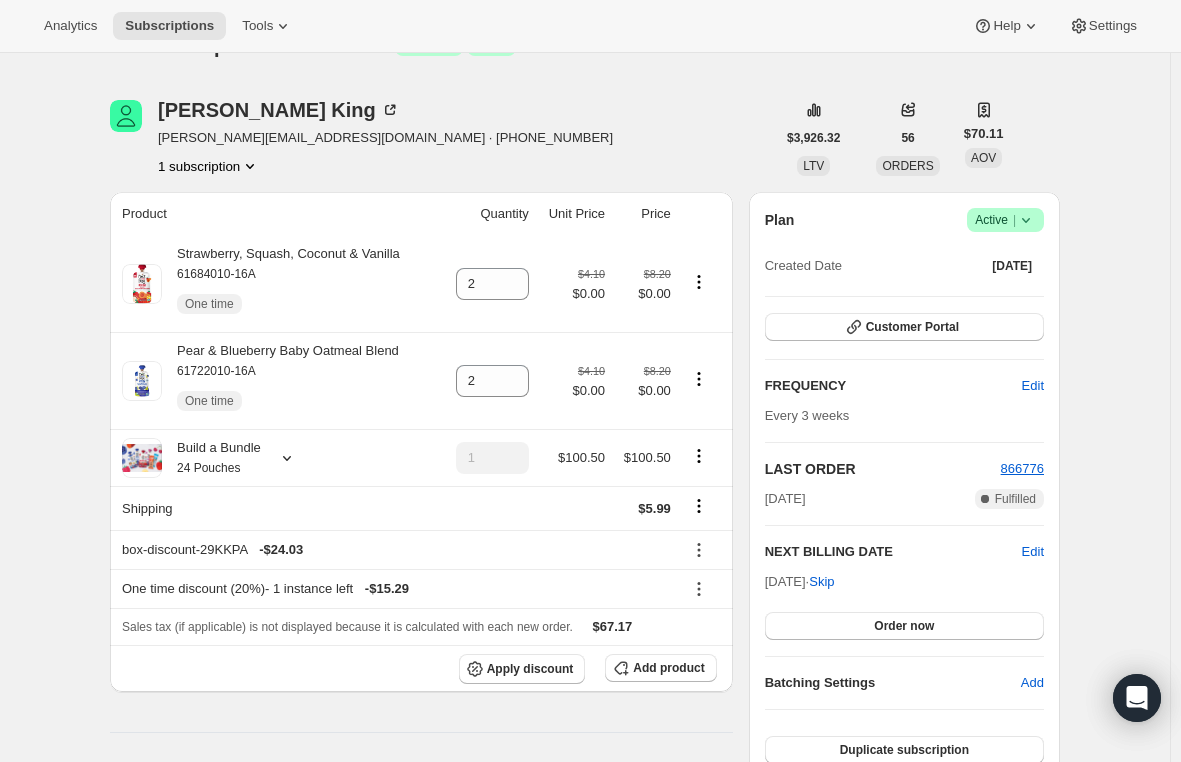 scroll, scrollTop: 0, scrollLeft: 0, axis: both 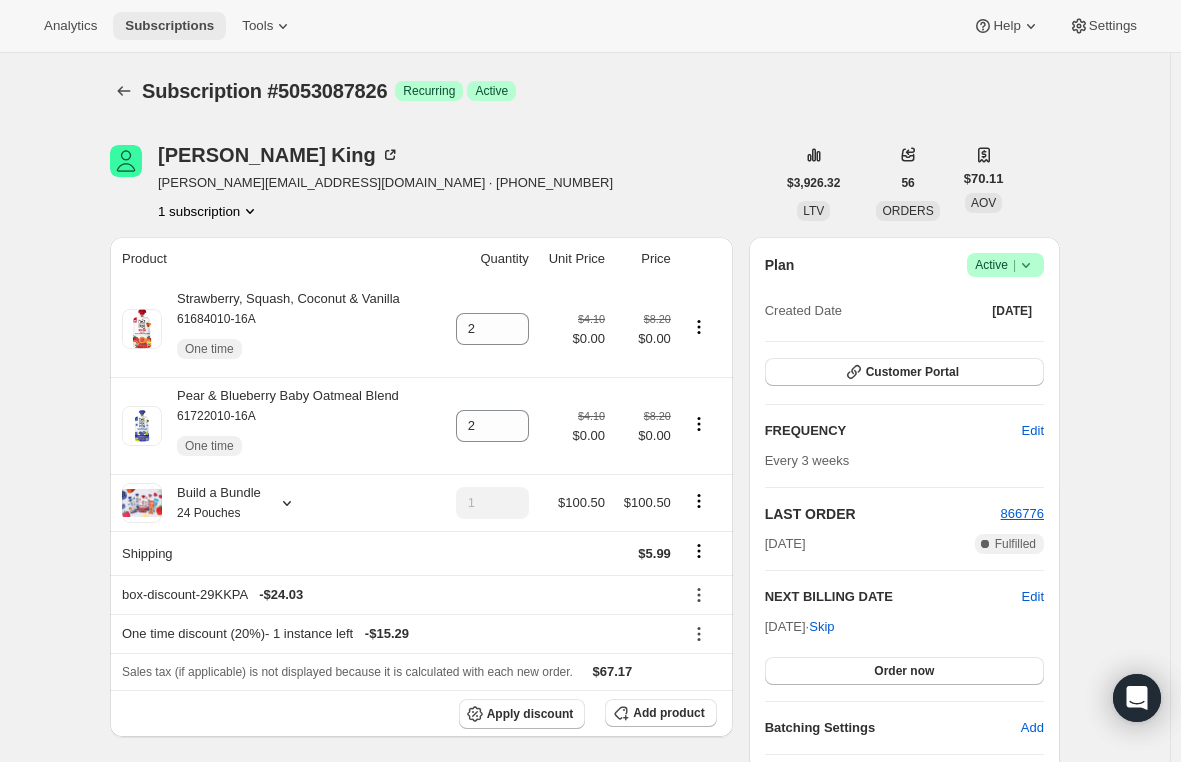 click on "Subscriptions" at bounding box center (169, 26) 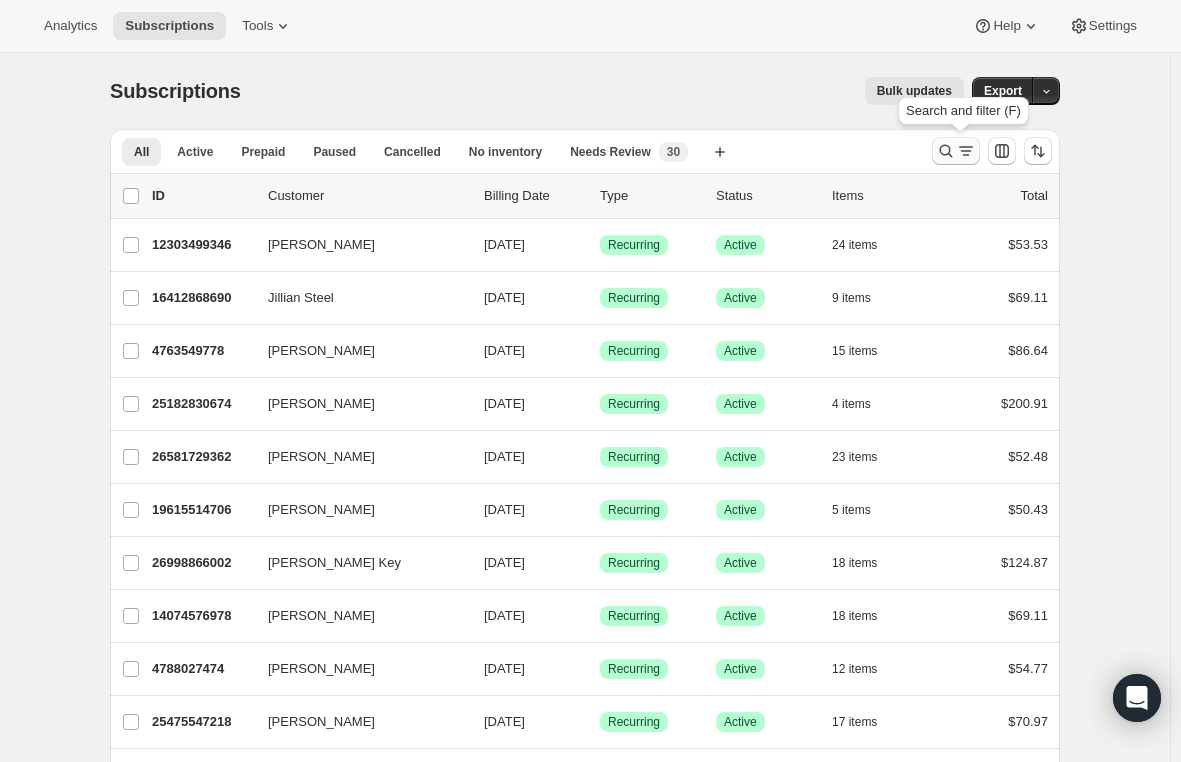 click 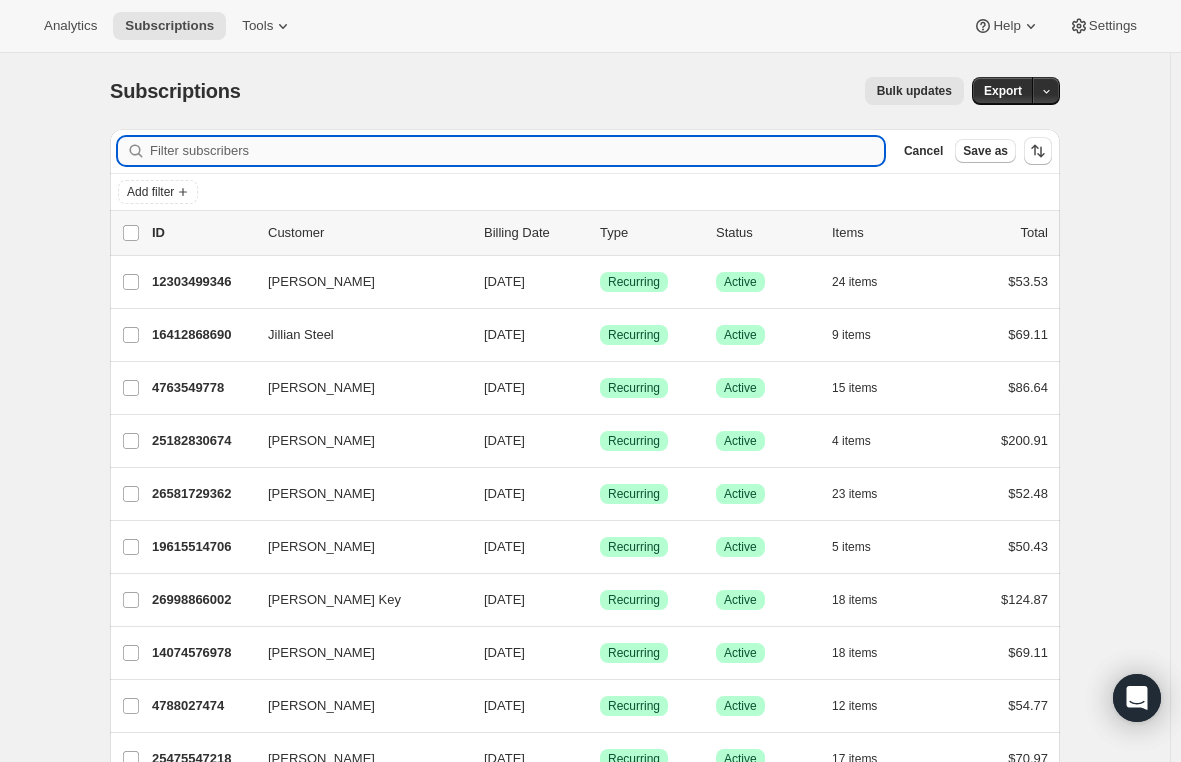 click on "Filter subscribers" at bounding box center (517, 151) 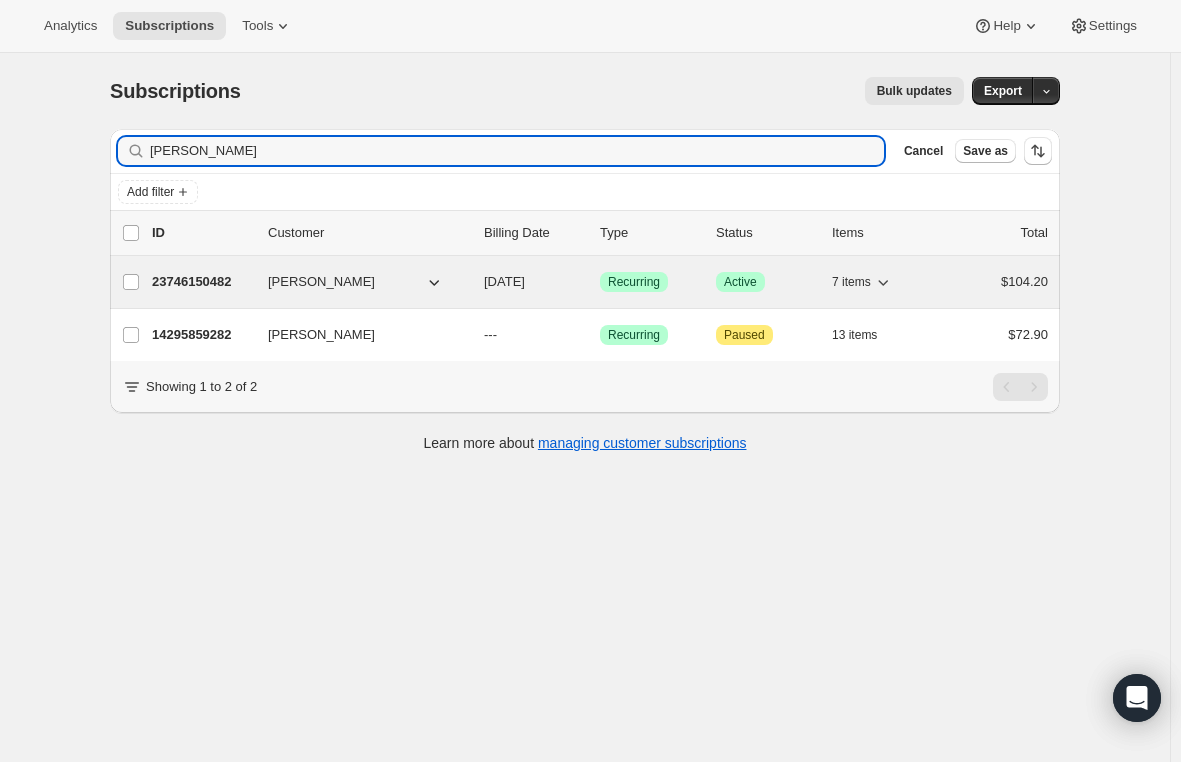 type on "Josh Greenwood" 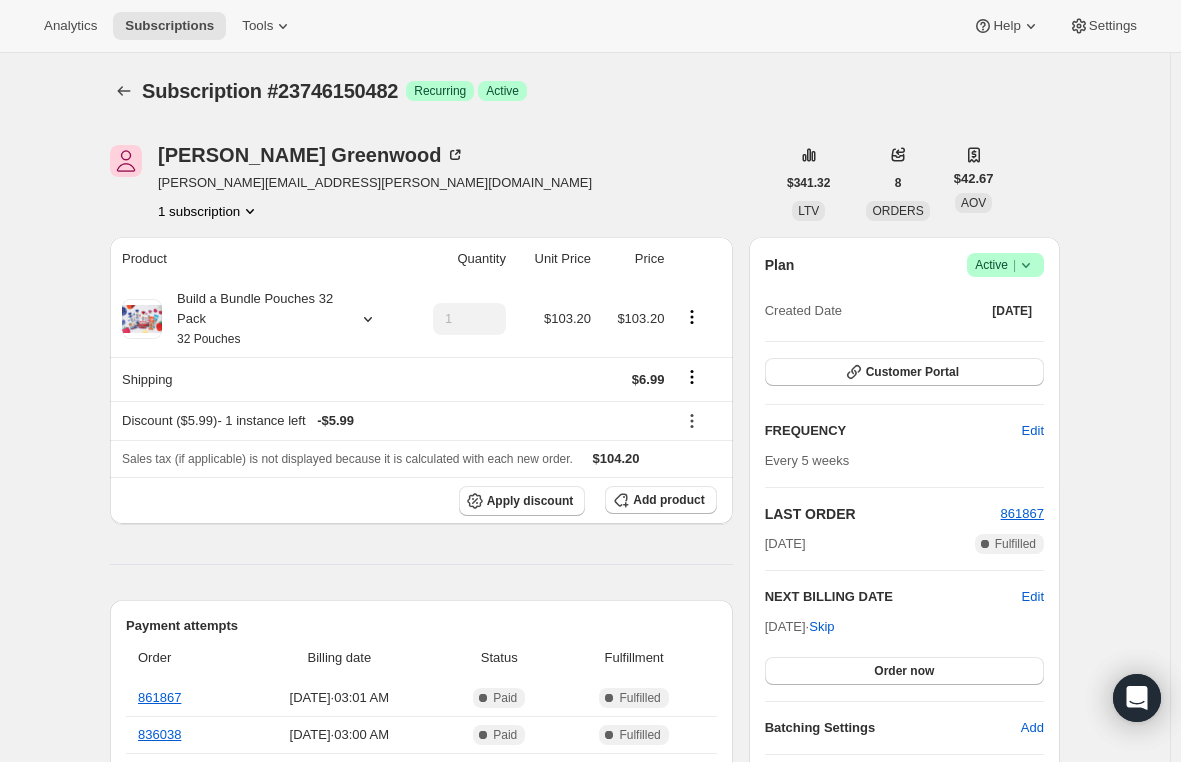 click 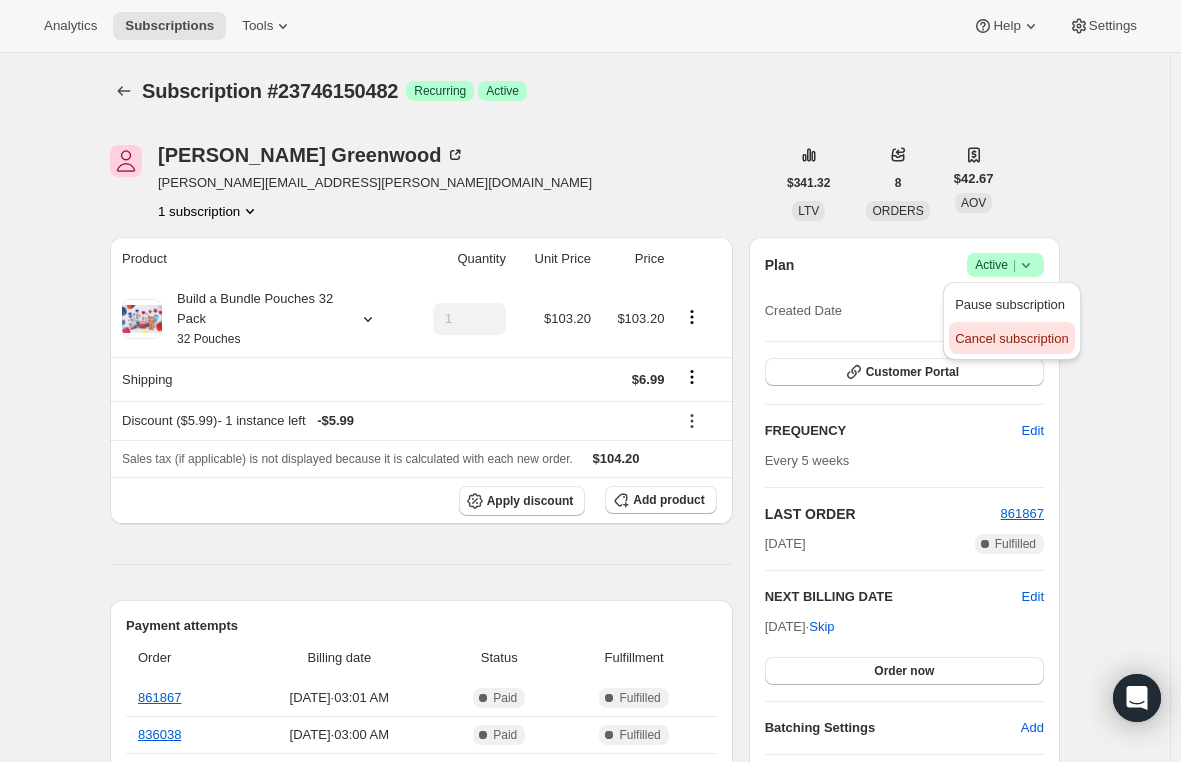 click on "Cancel subscription" at bounding box center [1011, 338] 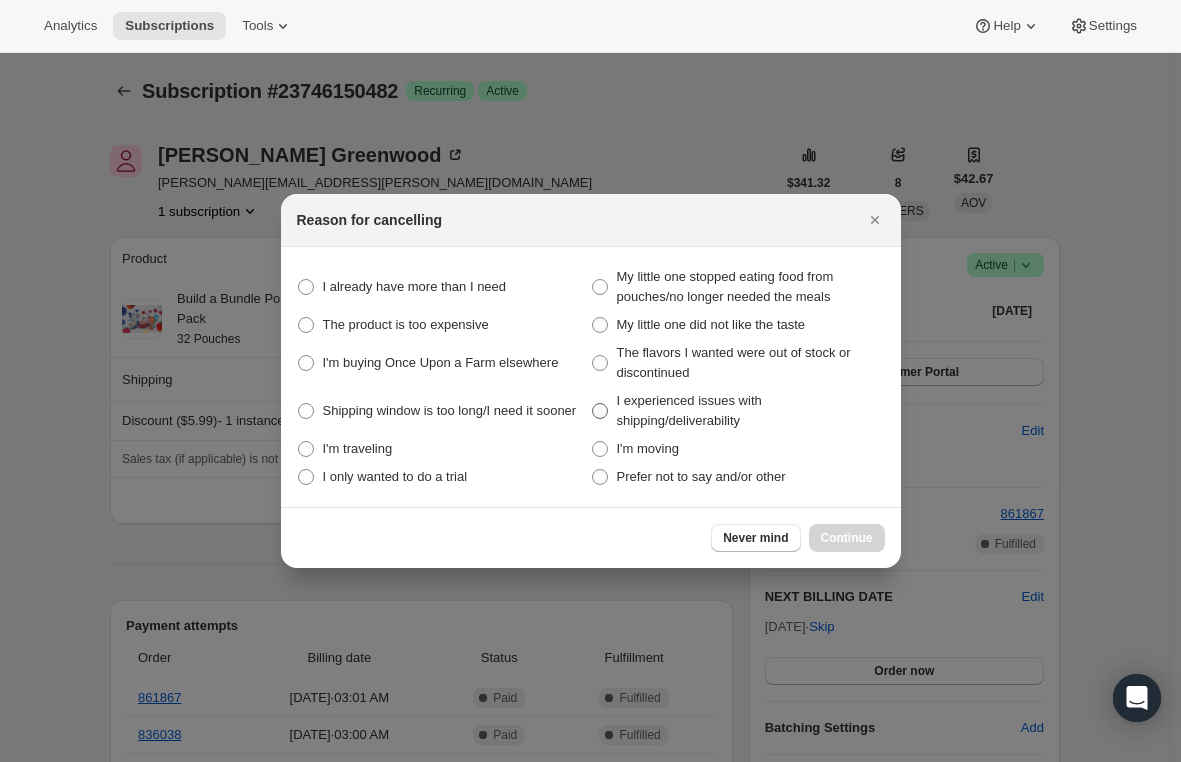 click at bounding box center (600, 411) 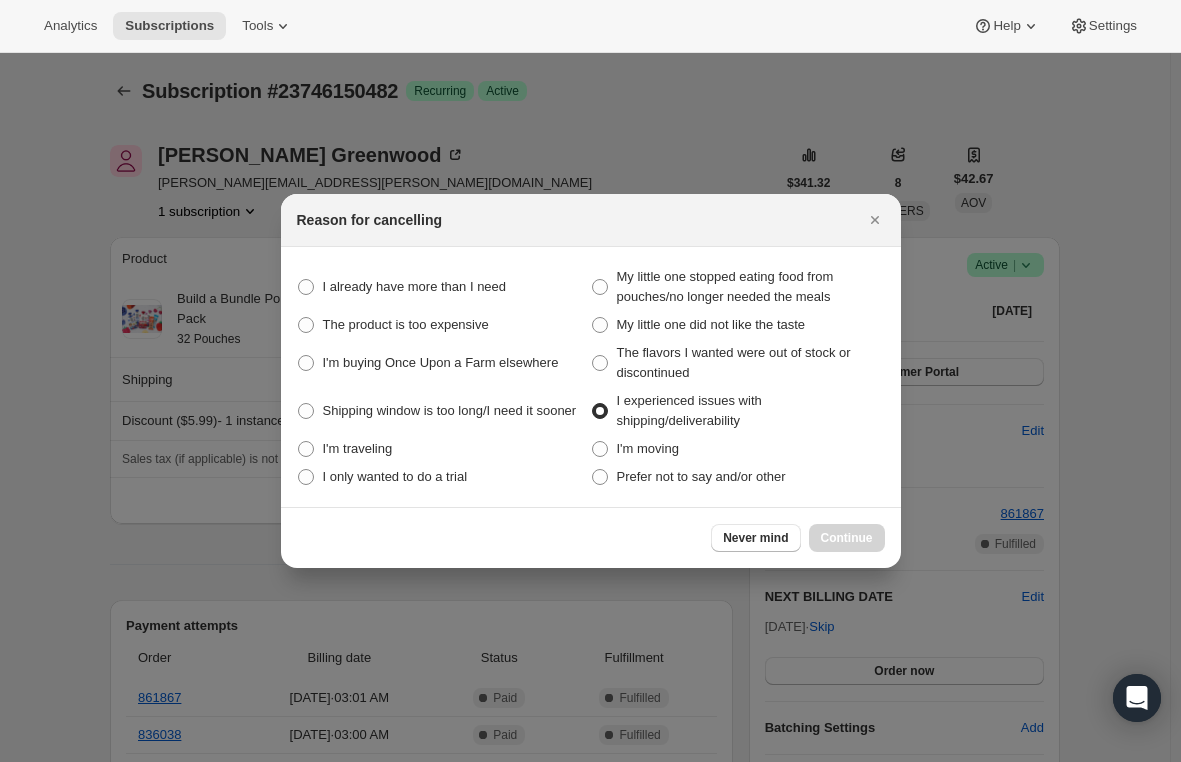 radio on "true" 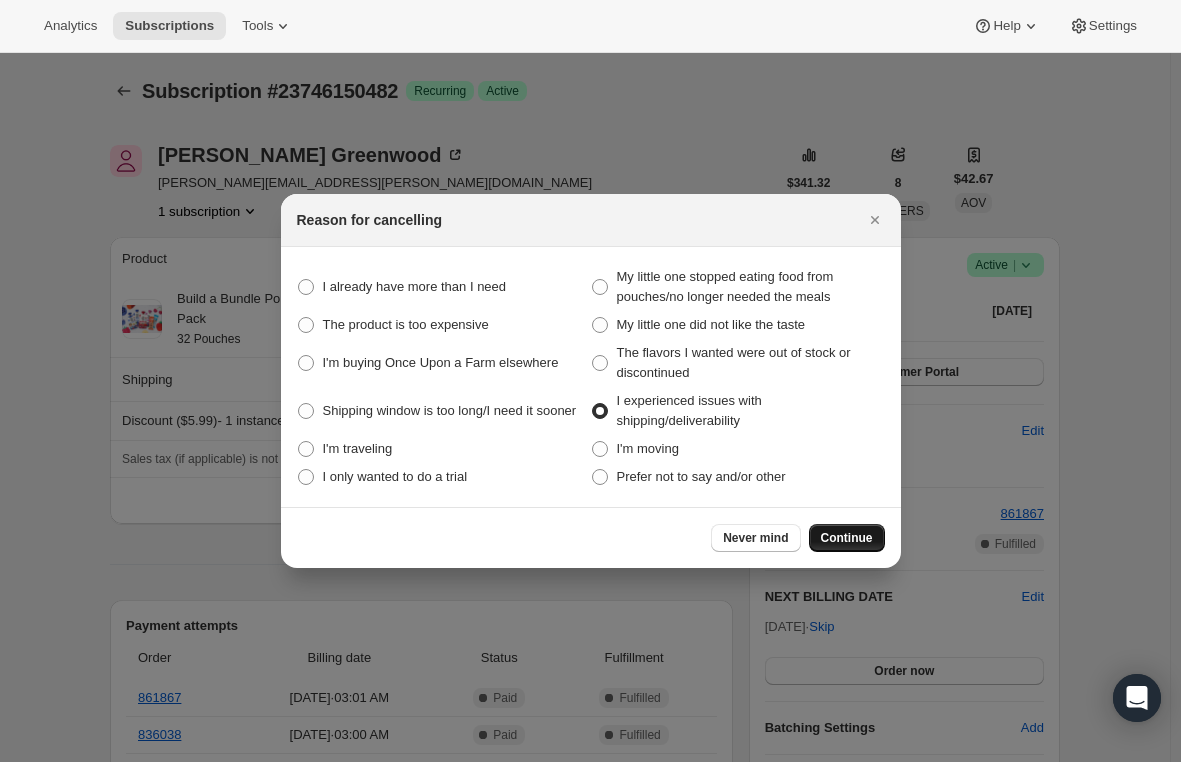 click on "Continue" at bounding box center [847, 538] 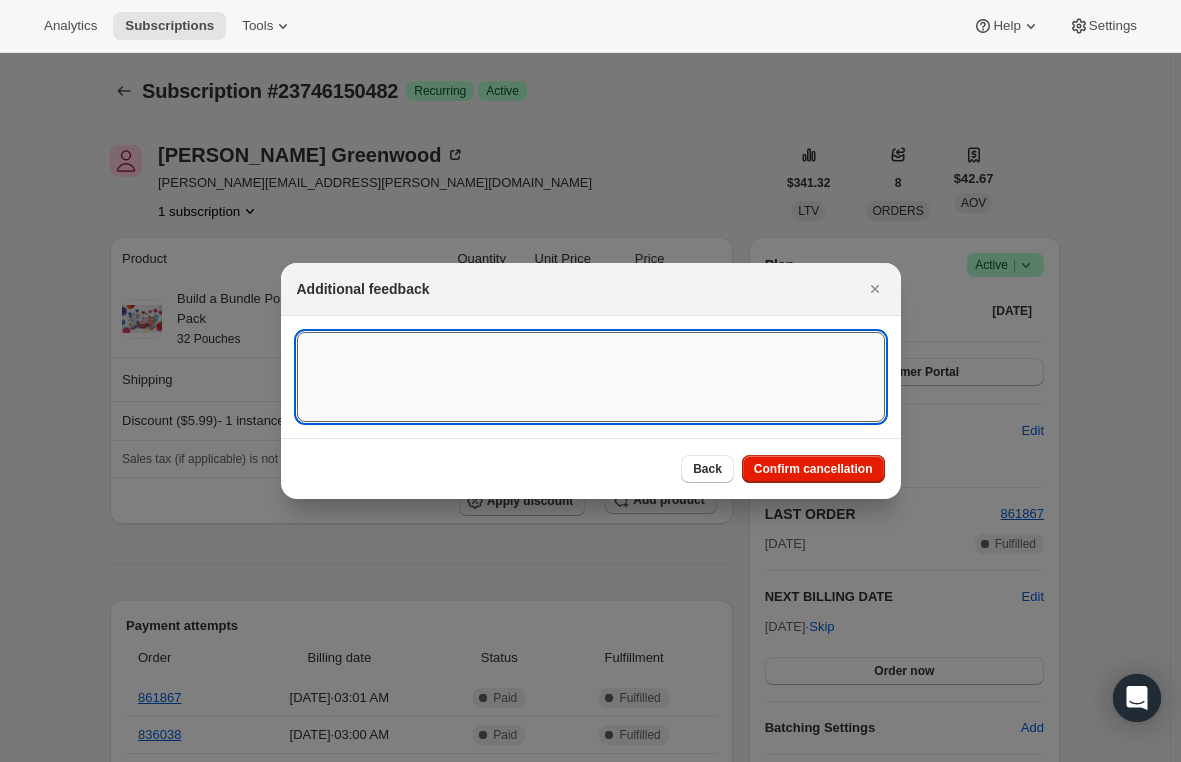 click at bounding box center [591, 377] 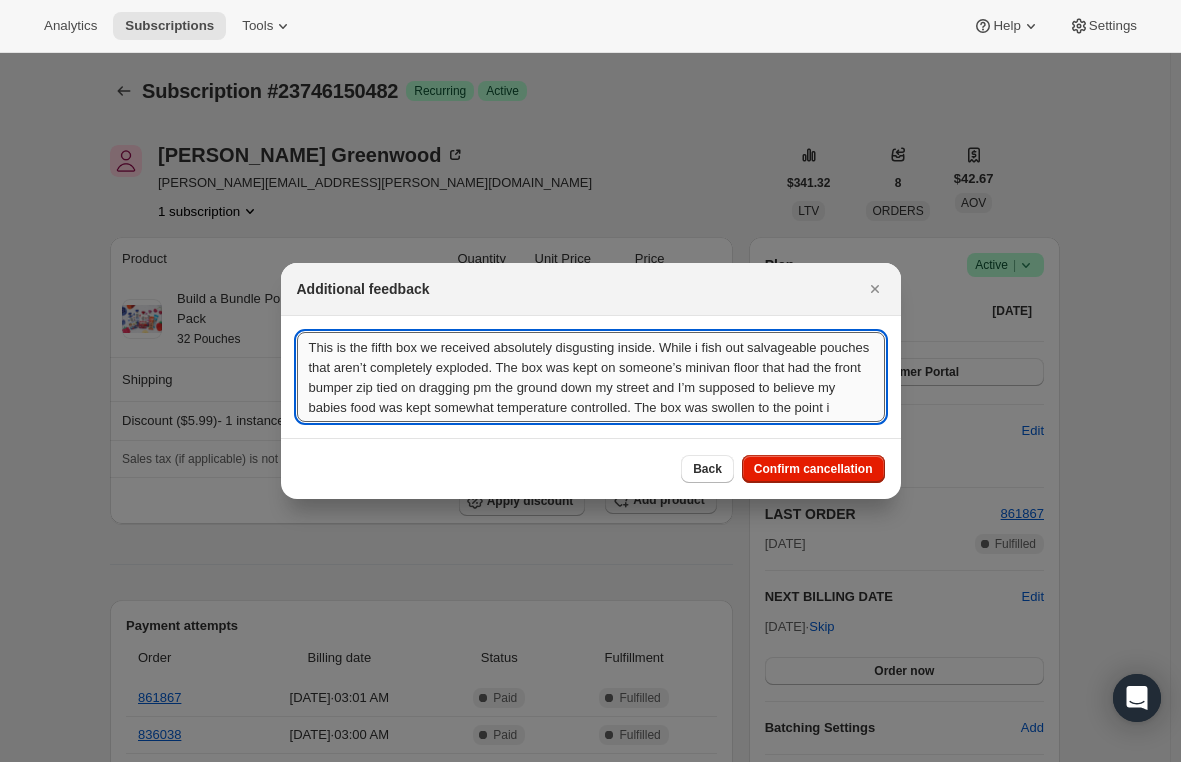 scroll, scrollTop: 2, scrollLeft: 0, axis: vertical 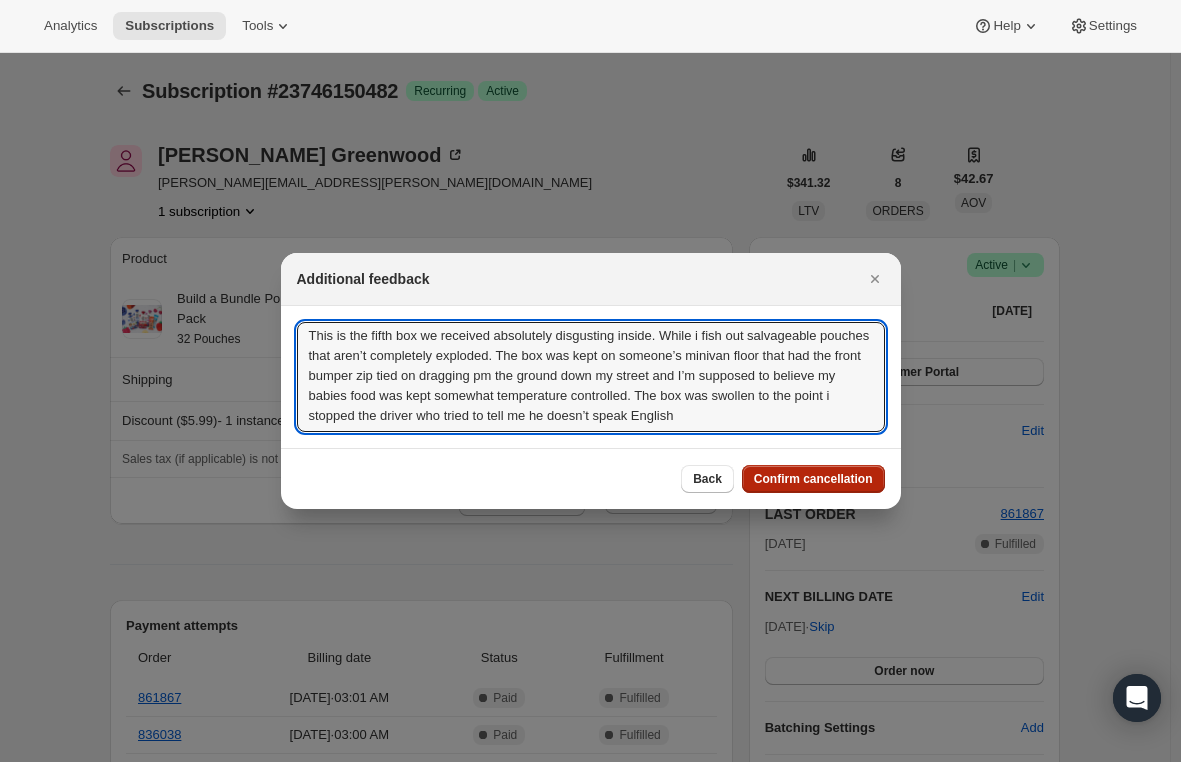 type on "This is the fifth box we received absolutely disgusting inside. While i fish out salvageable pouches that aren’t completely exploded. The box was kept on someone’s minivan floor that had the front bumper zip tied on dragging pm the ground down my street and I’m supposed to believe my babies food was kept somewhat temperature controlled. The box was swollen to the point i stopped the driver who tried to tell me he doesn’t speak English" 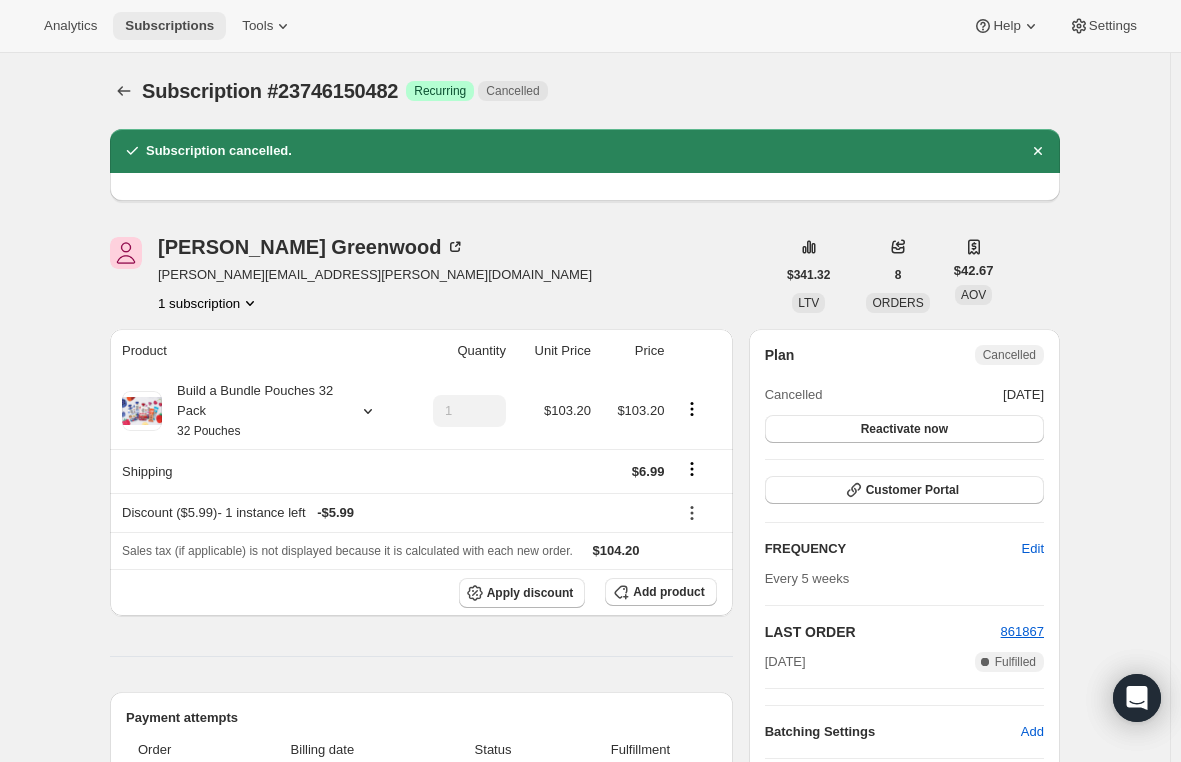 click on "Subscriptions" at bounding box center [169, 26] 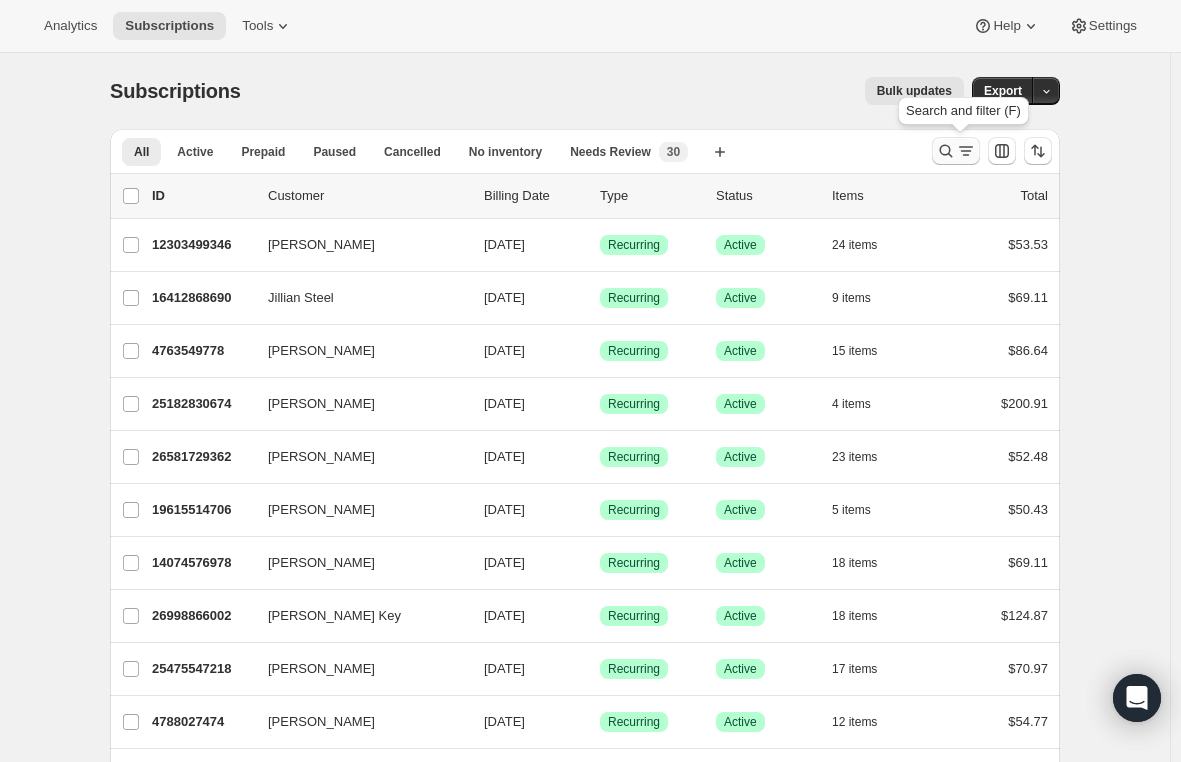 click 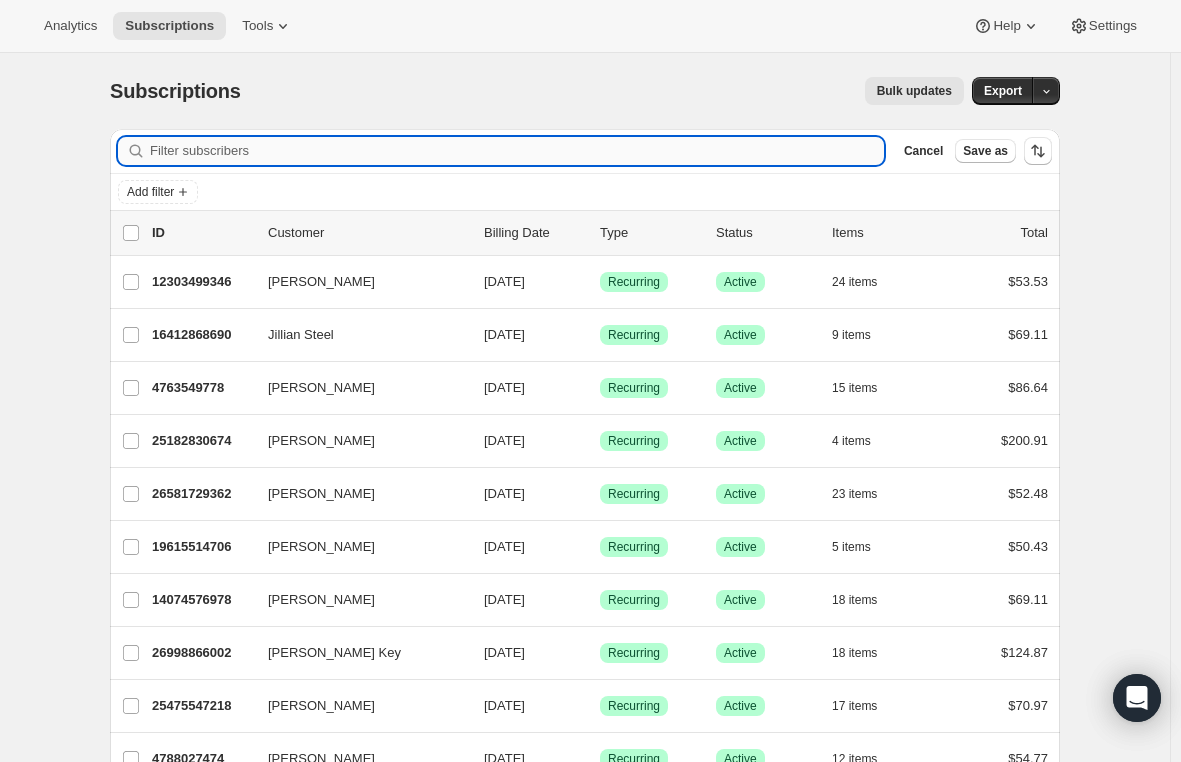 click on "Filter subscribers" at bounding box center [517, 151] 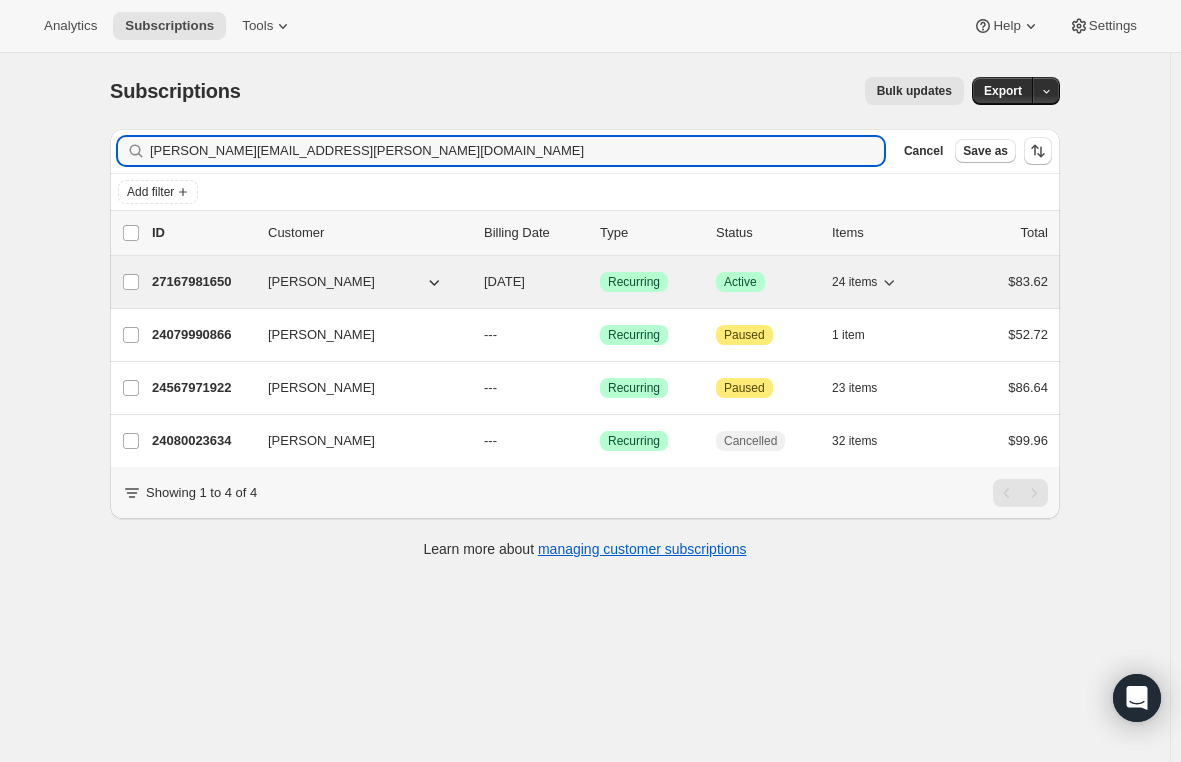 type on "veronica.m.singh@gmail.com" 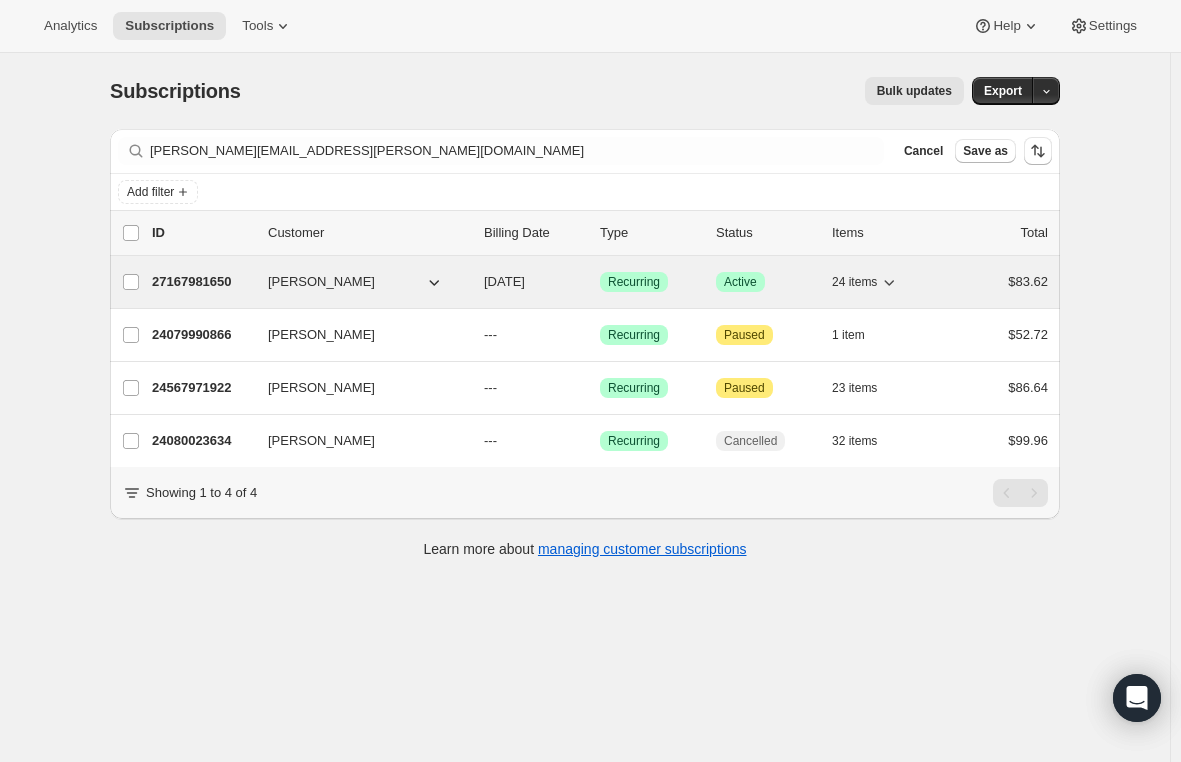 click on "27167981650" at bounding box center (202, 282) 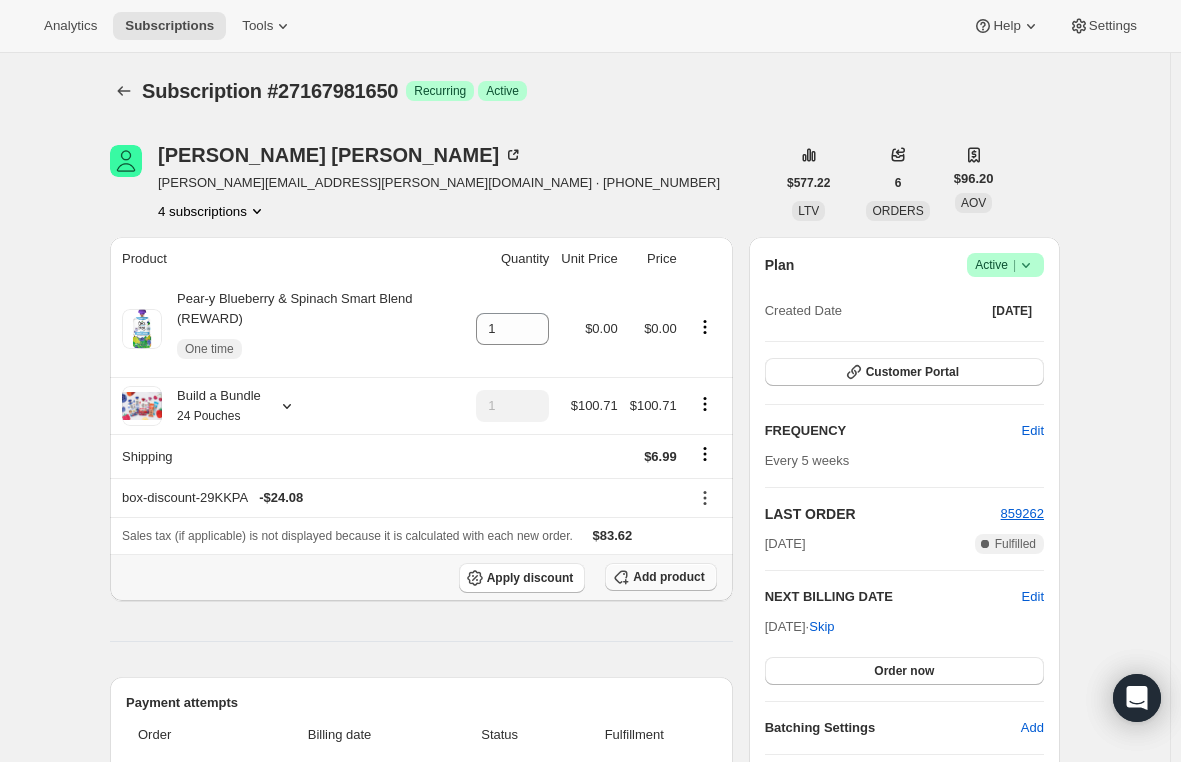 click on "Add product" at bounding box center (660, 577) 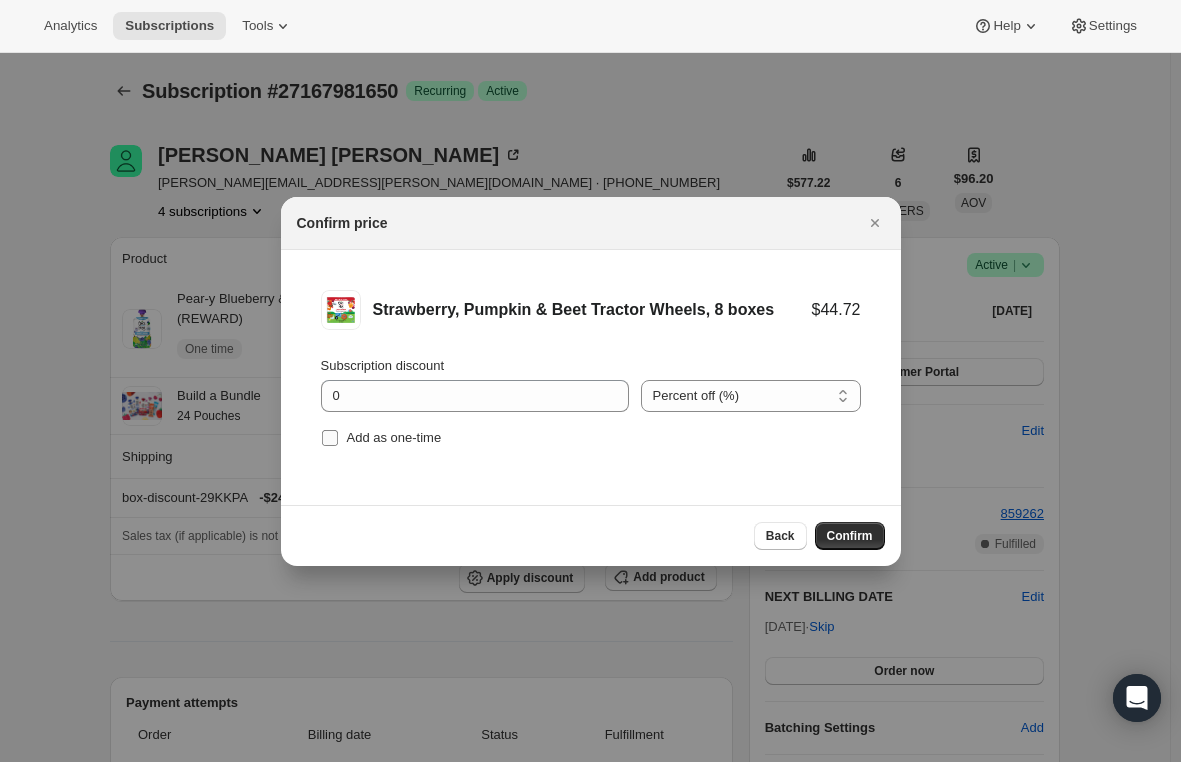click on "Add as one-time" at bounding box center (330, 438) 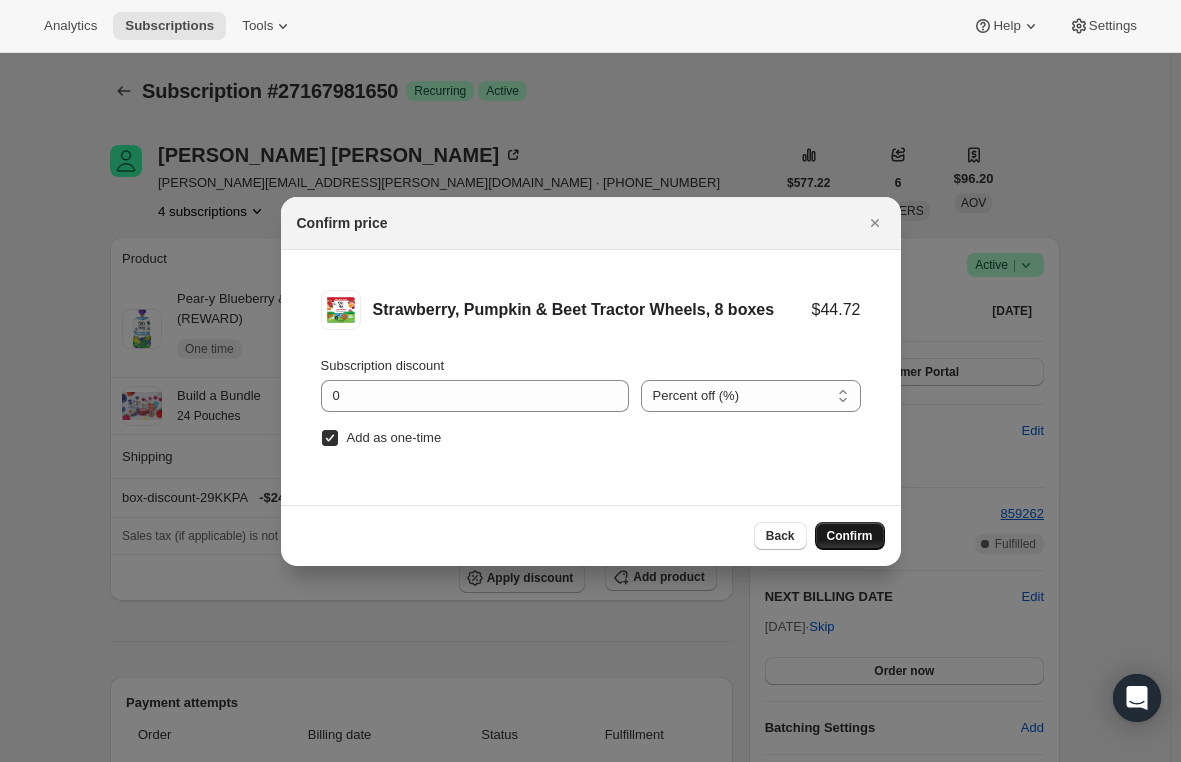 click on "Confirm" at bounding box center [850, 536] 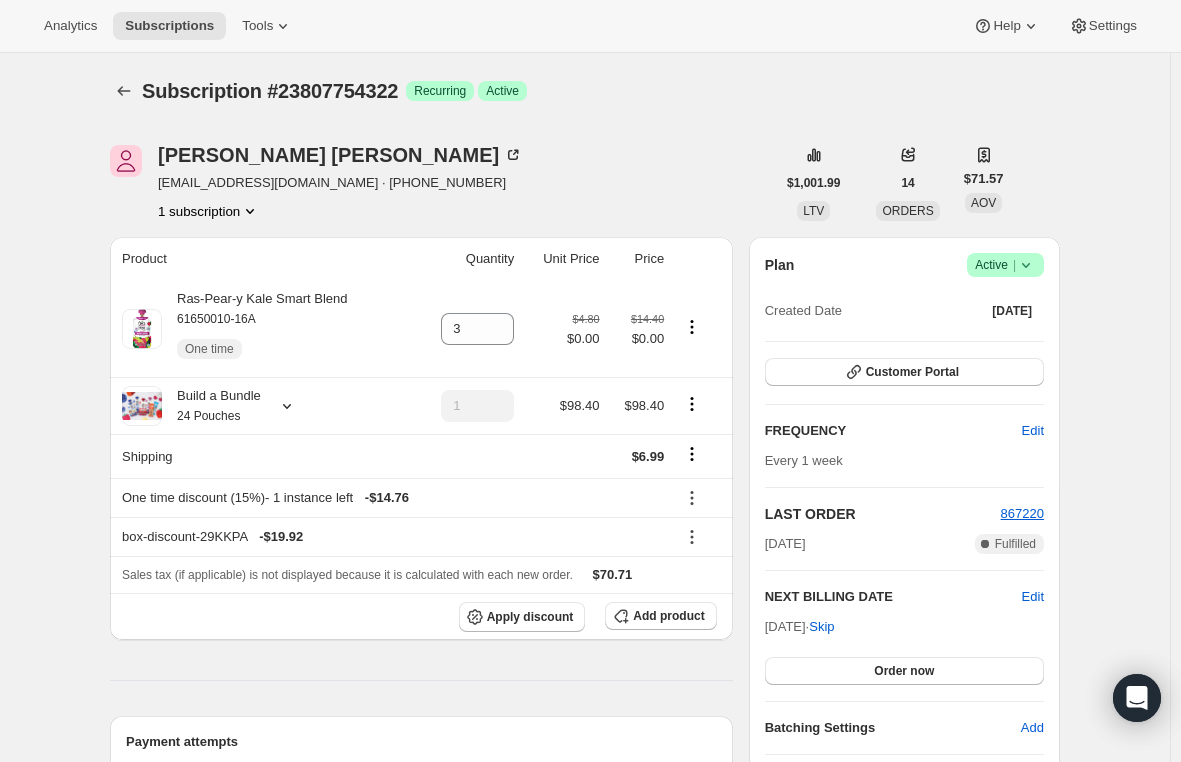 scroll, scrollTop: 0, scrollLeft: 0, axis: both 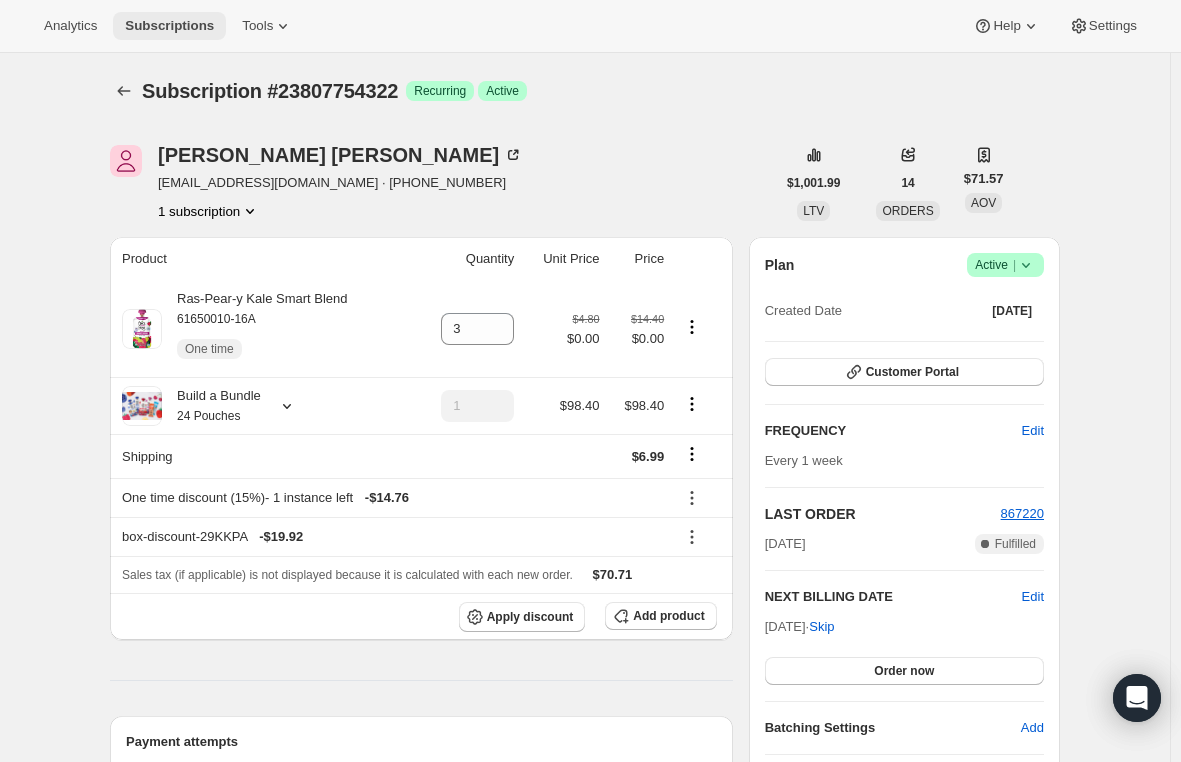 click on "Subscriptions" at bounding box center [169, 26] 